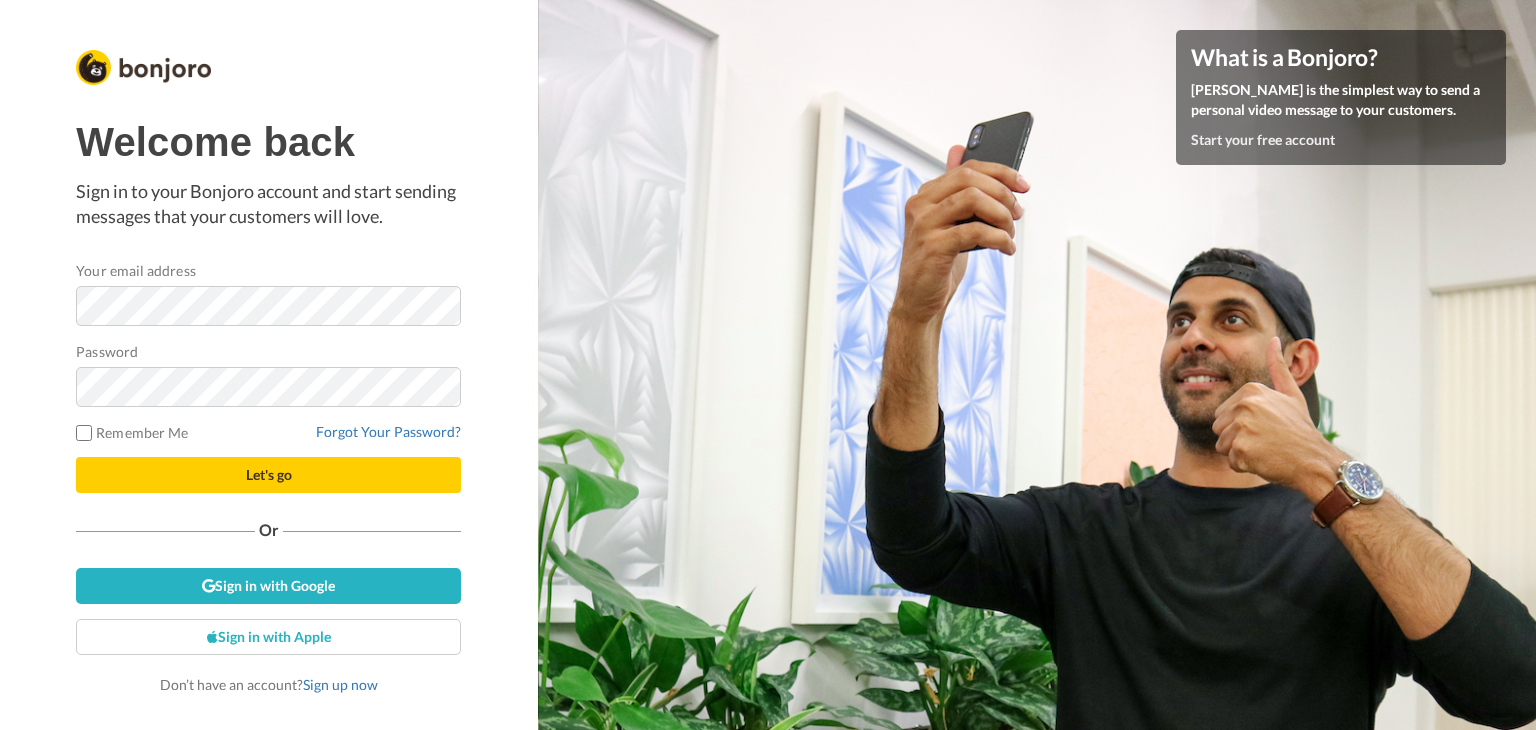 scroll, scrollTop: 0, scrollLeft: 0, axis: both 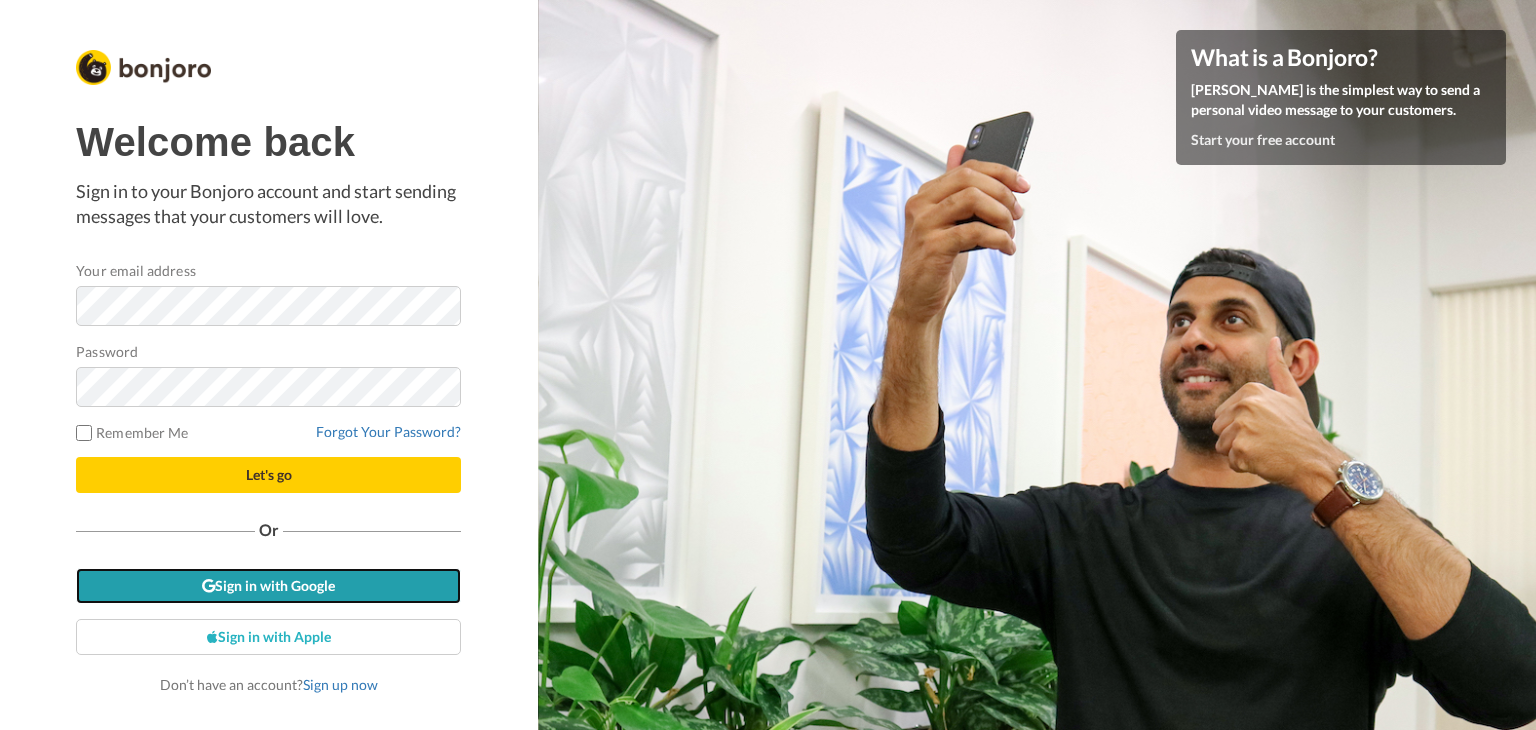 click on "Sign in with Google" at bounding box center (268, 586) 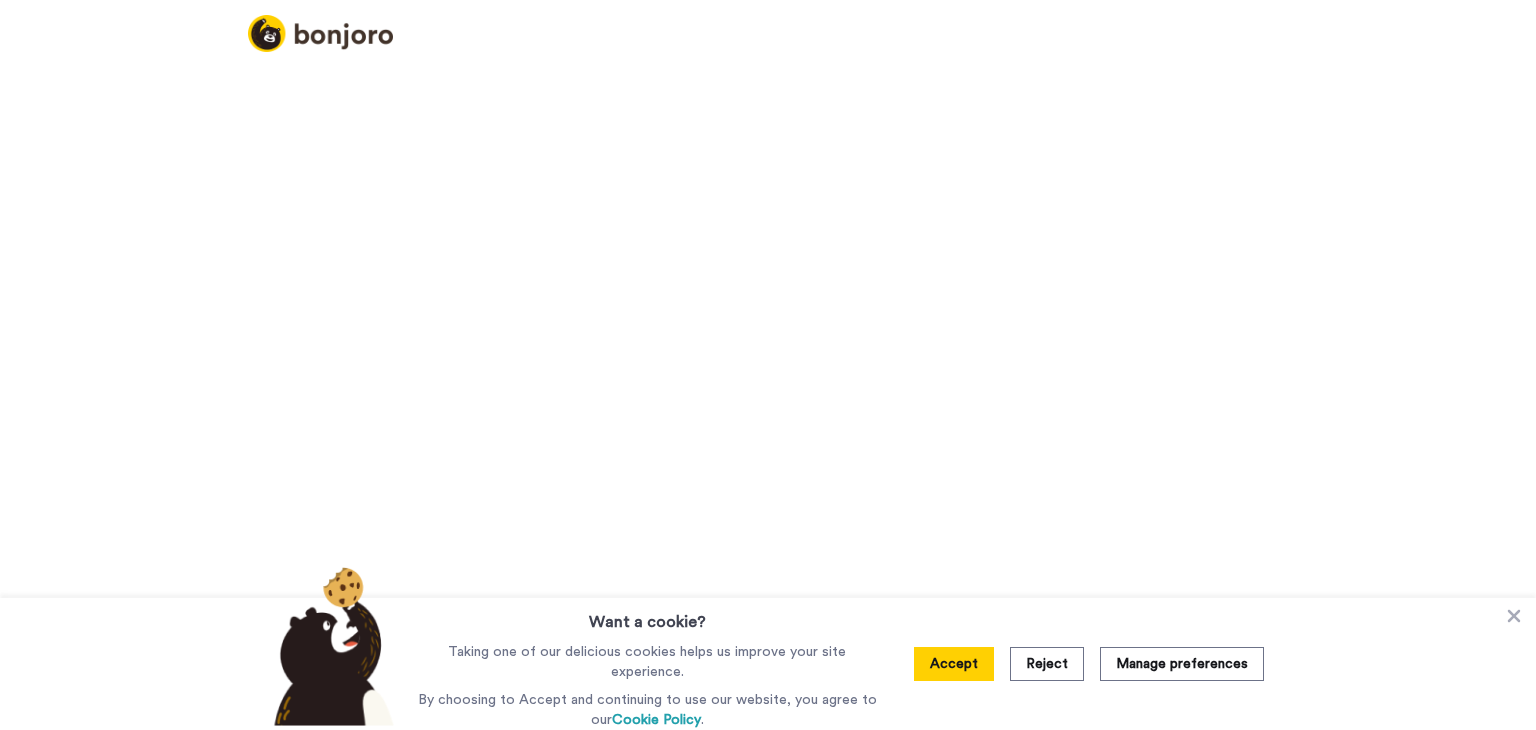 scroll, scrollTop: 0, scrollLeft: 0, axis: both 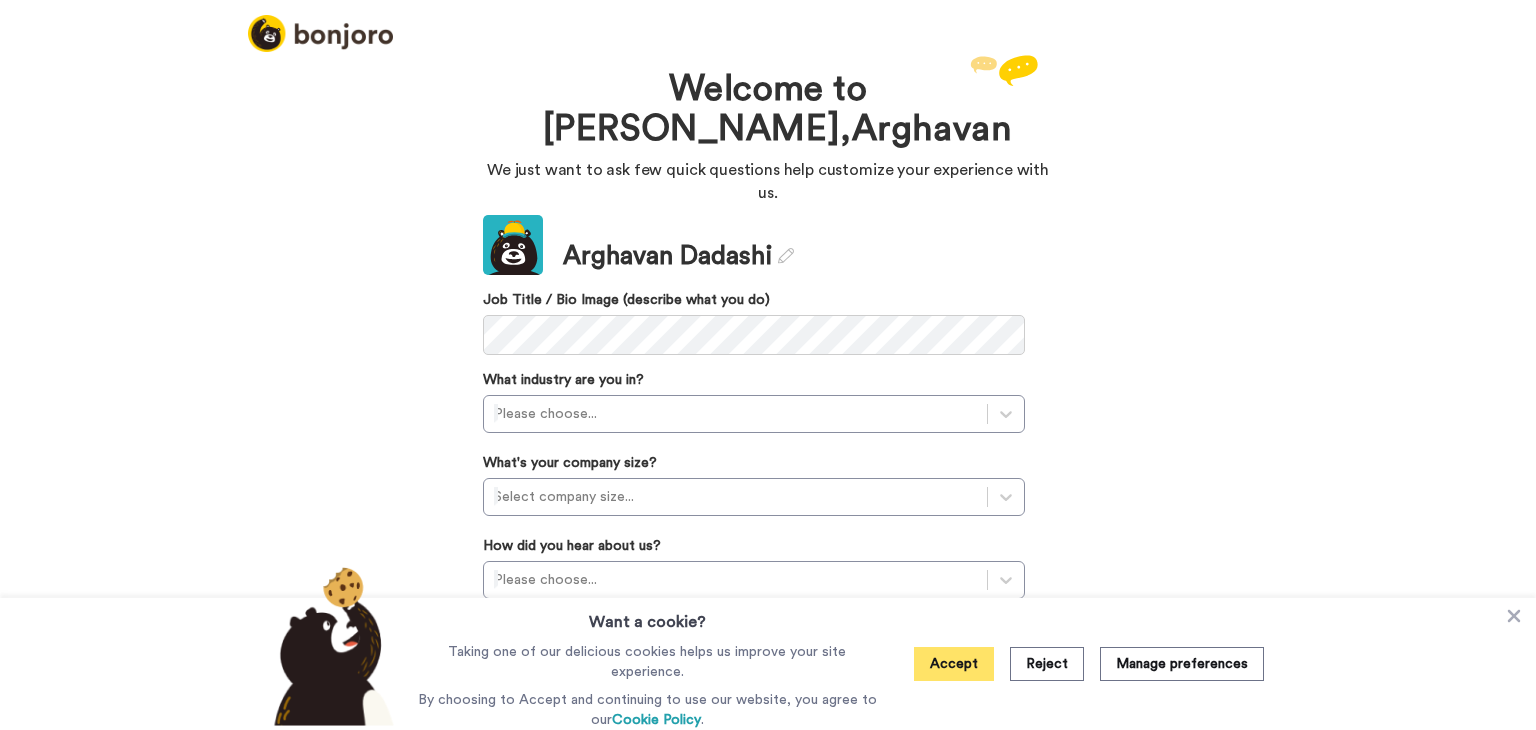 click on "Accept" at bounding box center (954, 664) 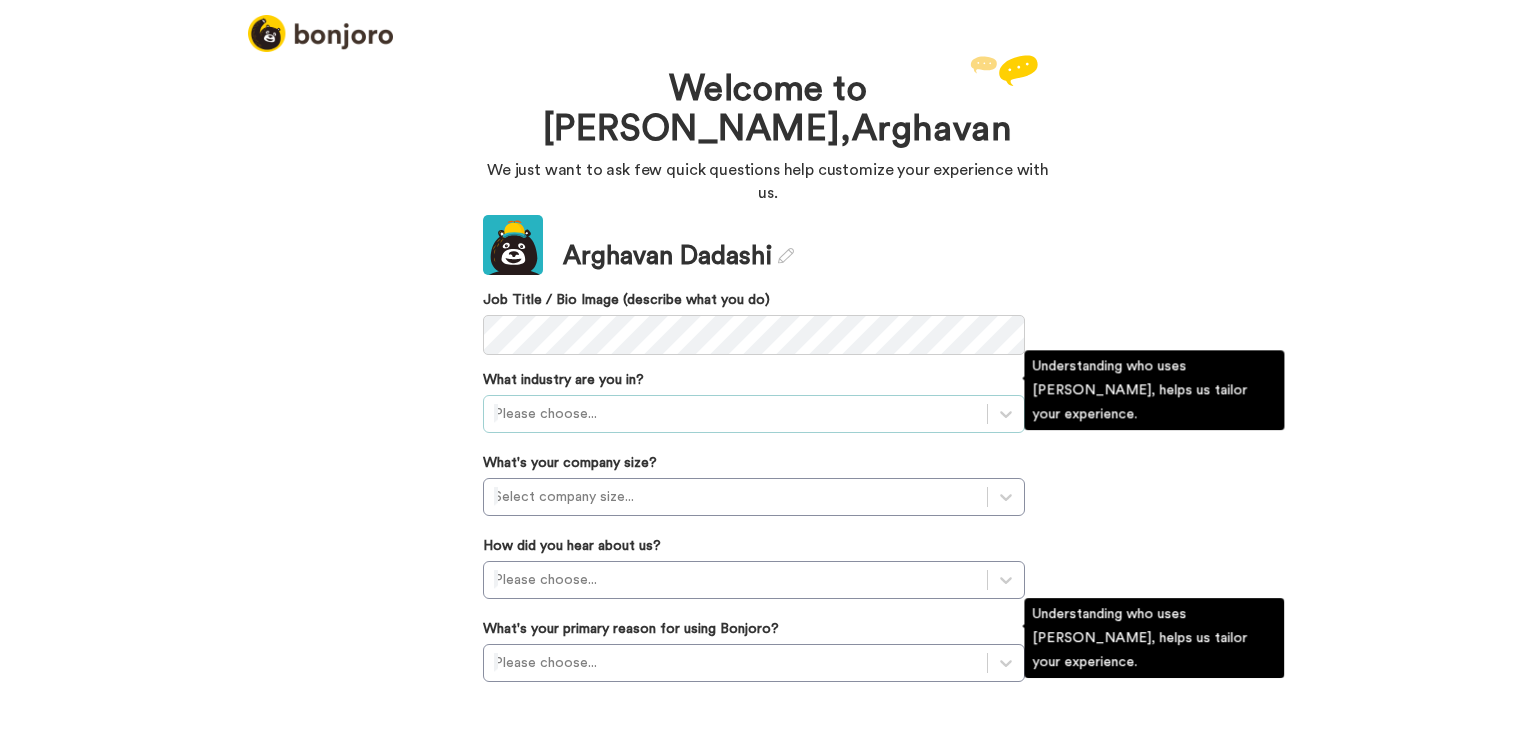 scroll, scrollTop: 44, scrollLeft: 0, axis: vertical 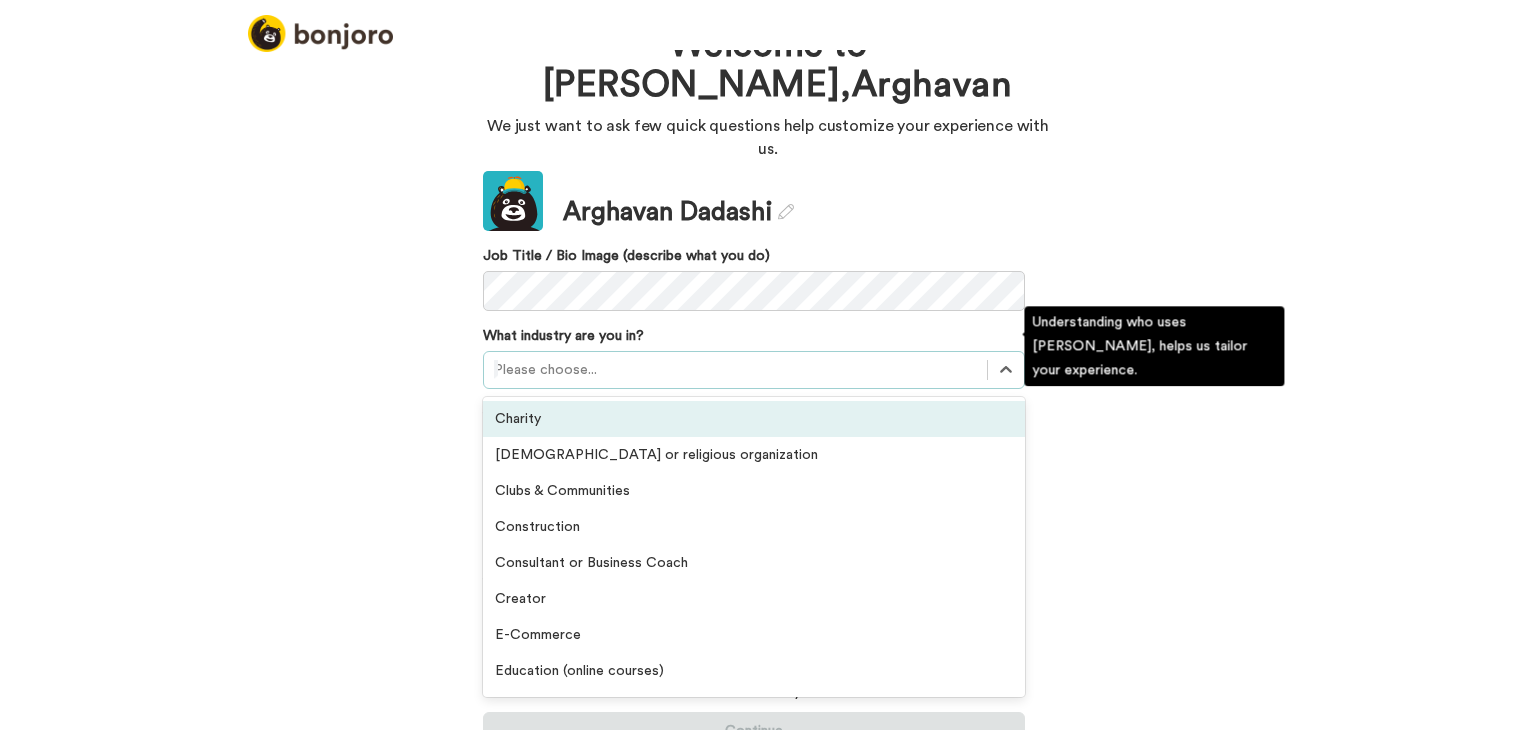 click at bounding box center (735, 370) 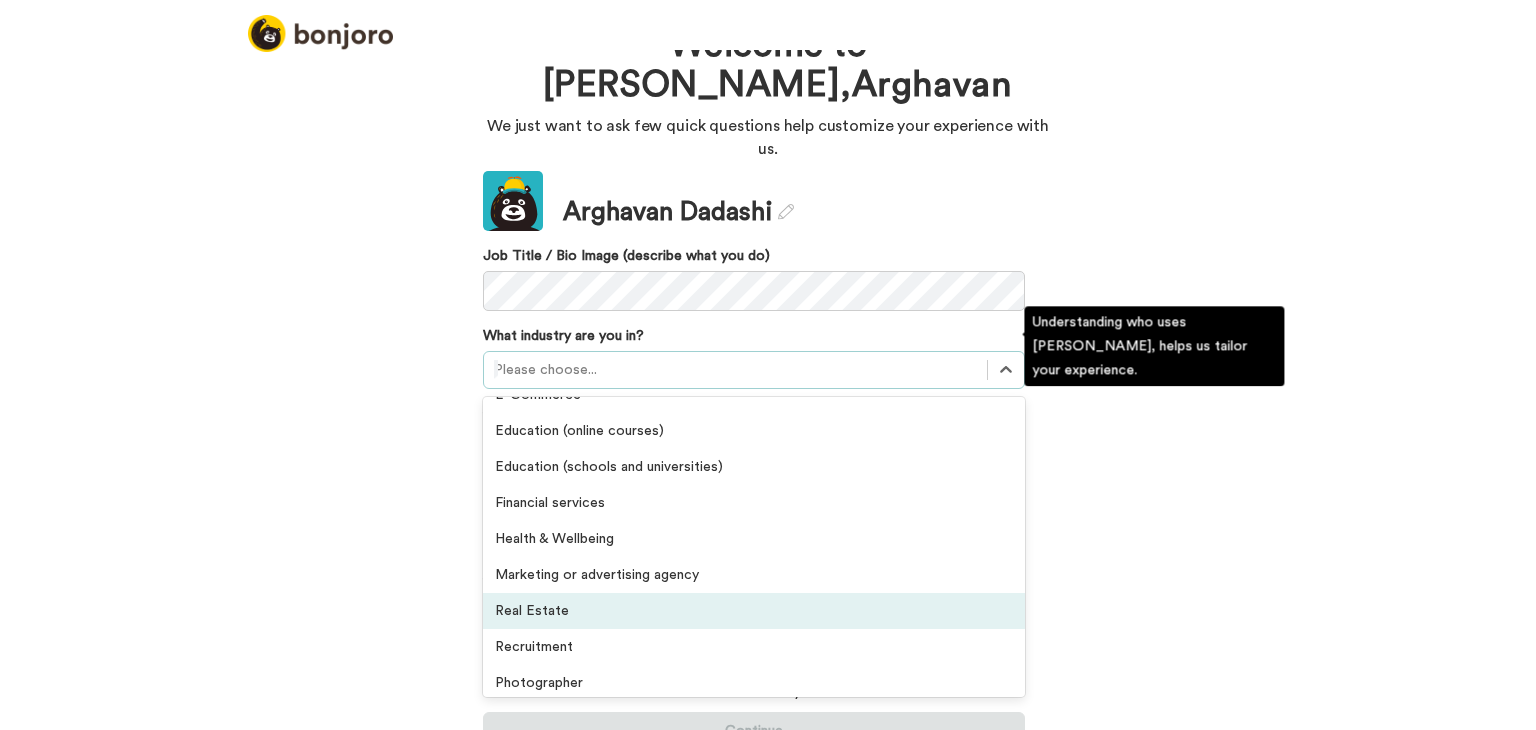 scroll, scrollTop: 234, scrollLeft: 0, axis: vertical 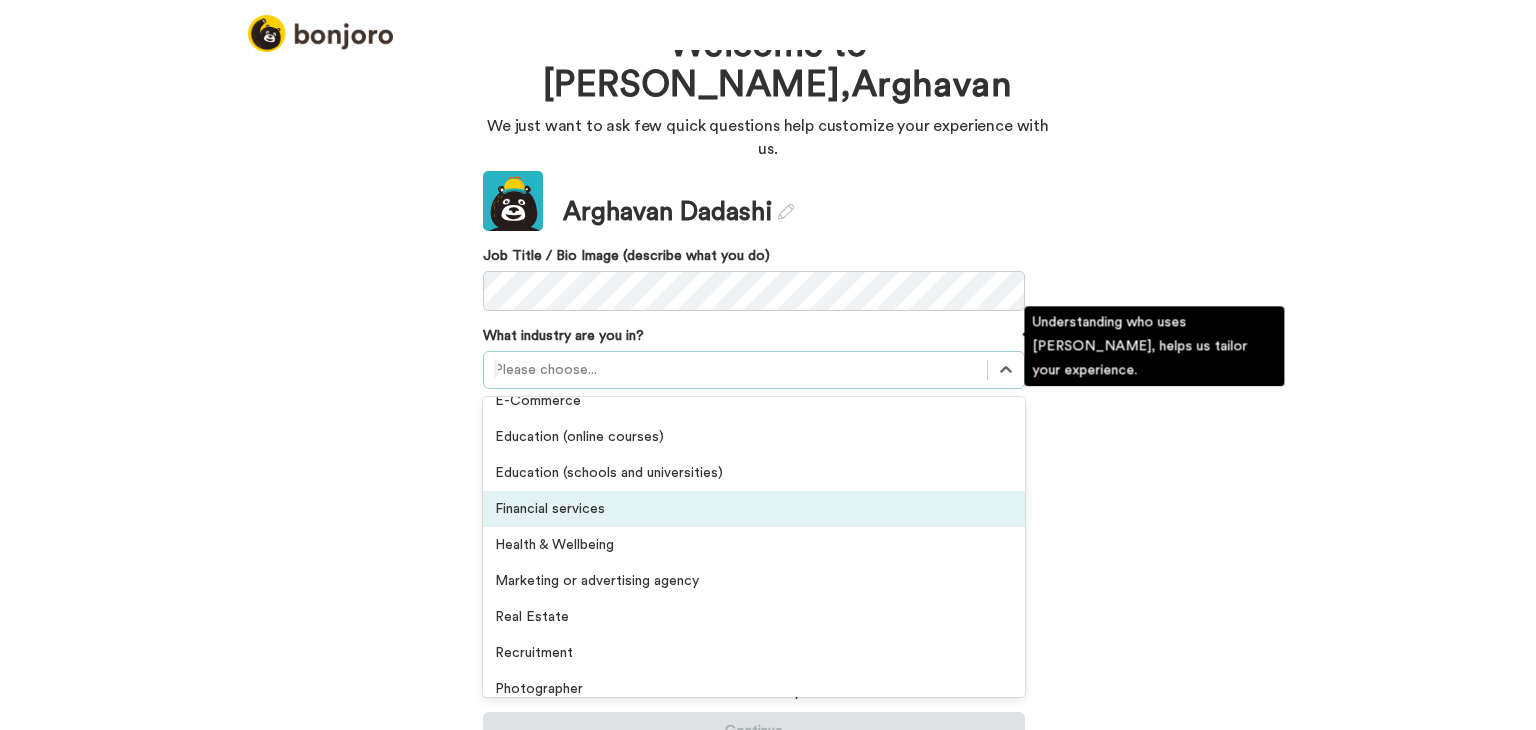 click on "Financial services" at bounding box center [754, 509] 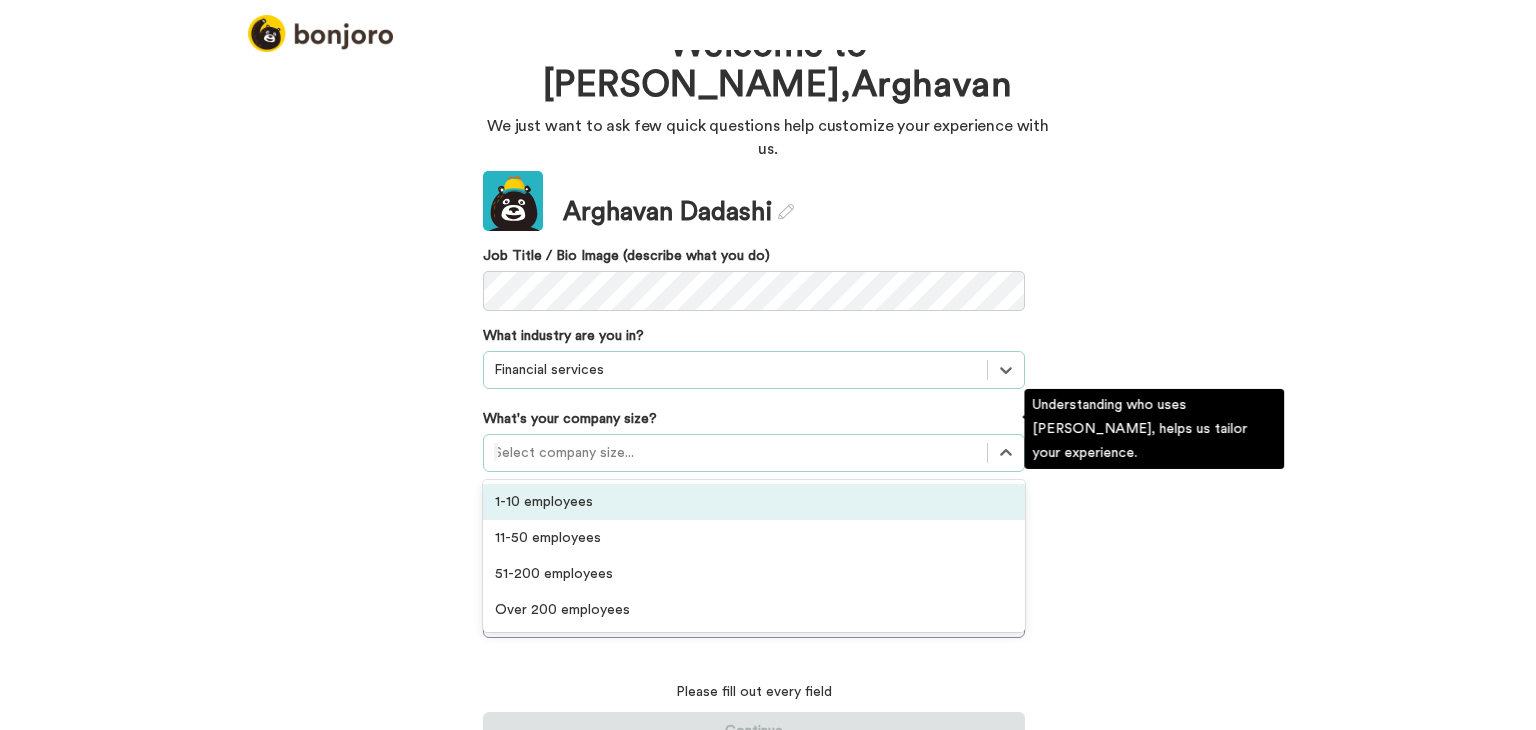 click at bounding box center (735, 453) 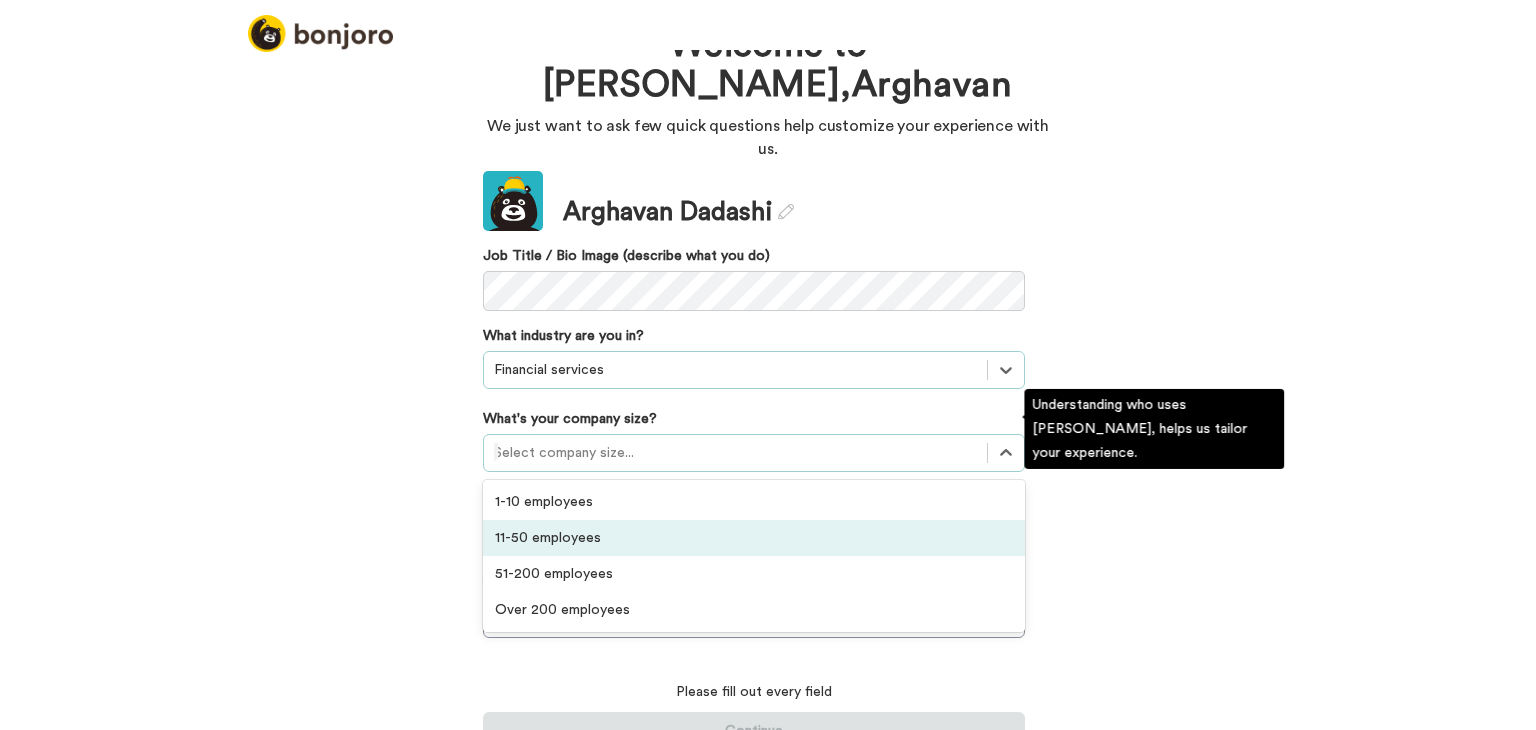 click on "11-50 employees" at bounding box center [754, 538] 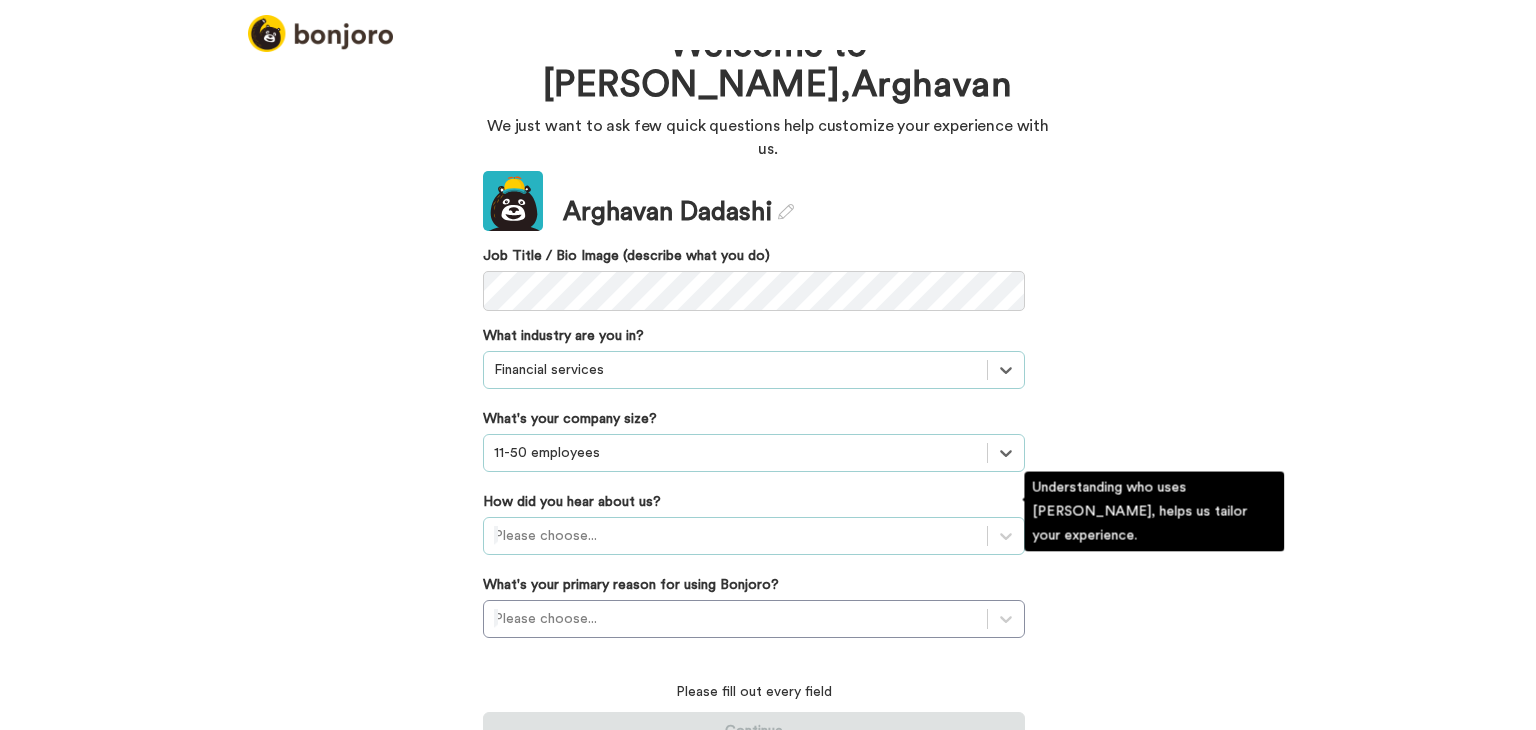 scroll, scrollTop: 152, scrollLeft: 0, axis: vertical 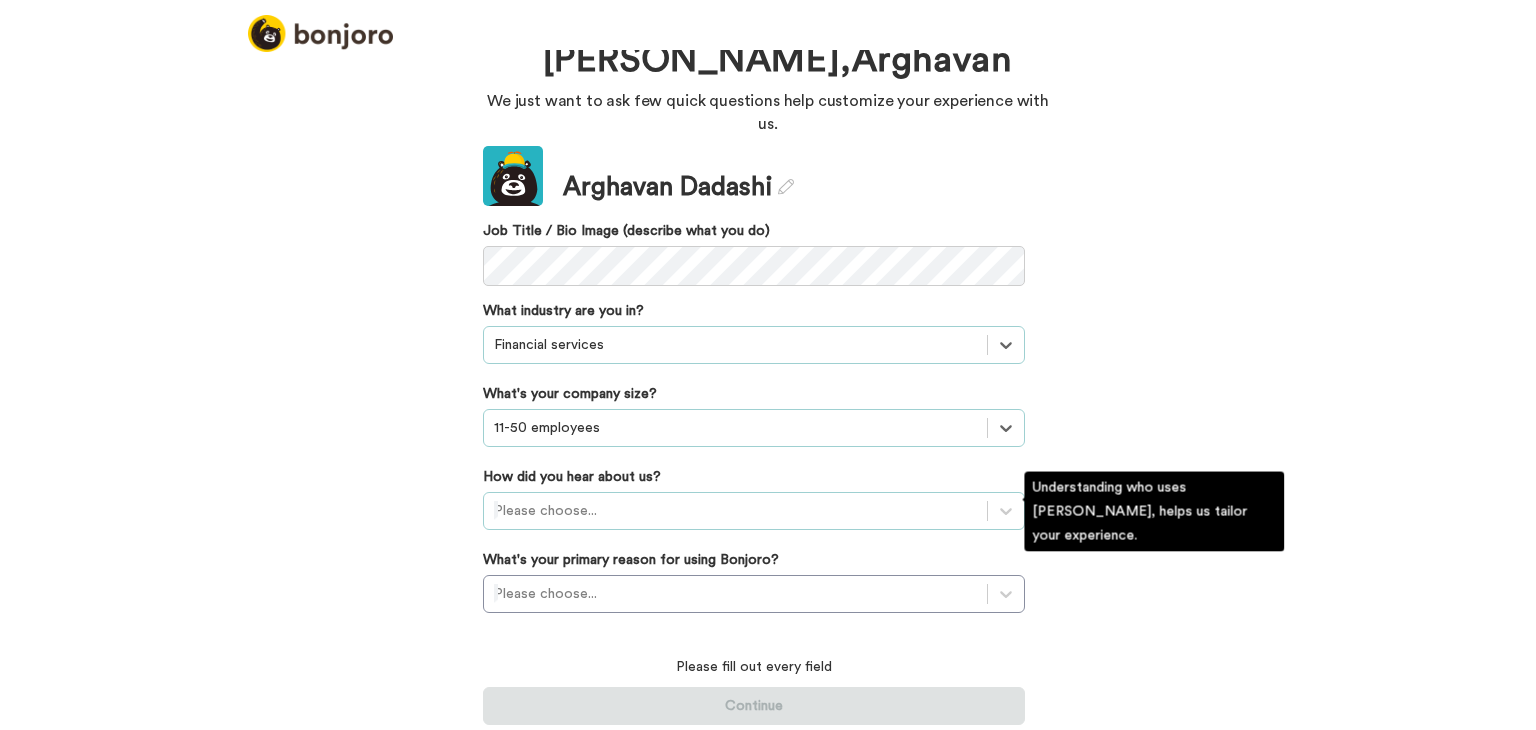 click on "Please choose..." at bounding box center (754, 511) 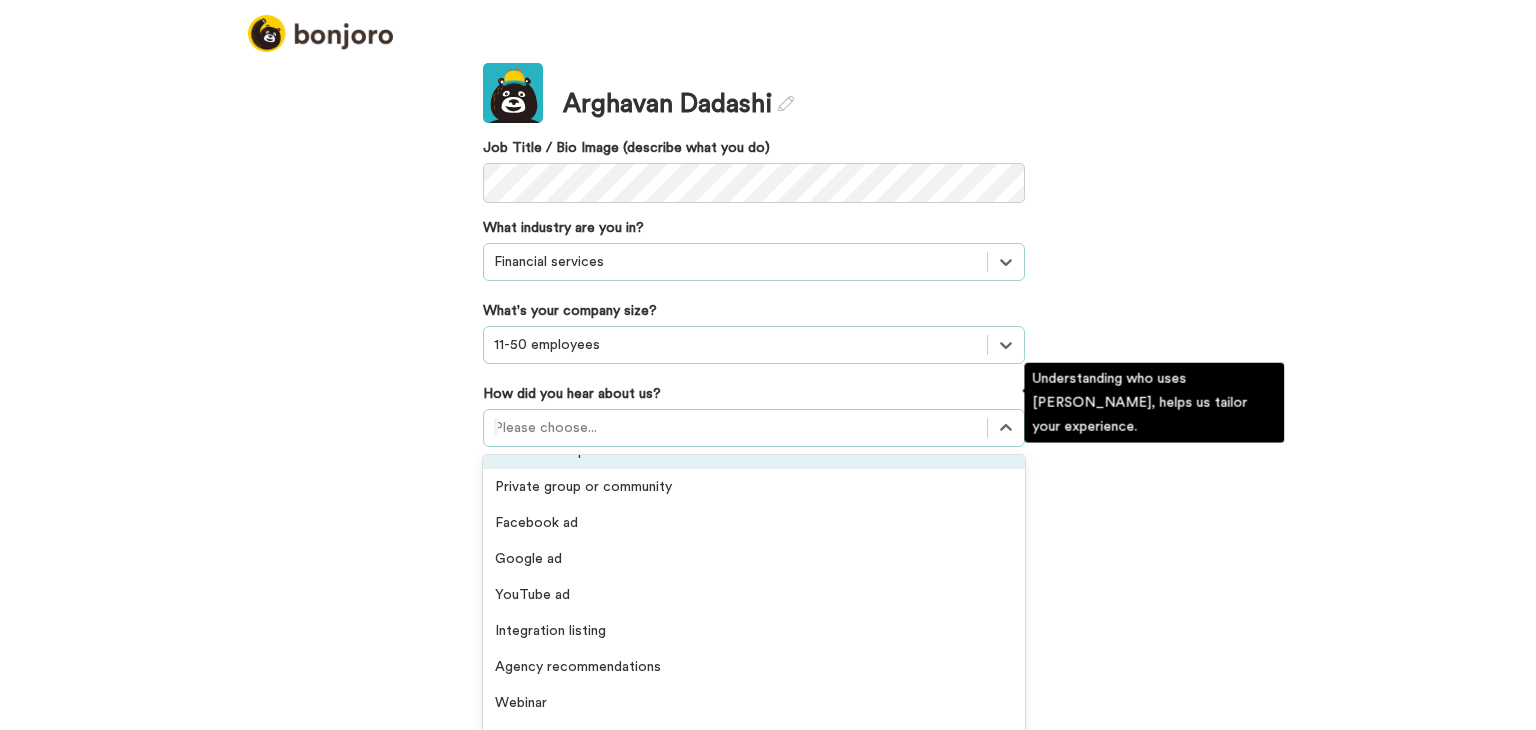 scroll, scrollTop: 246, scrollLeft: 0, axis: vertical 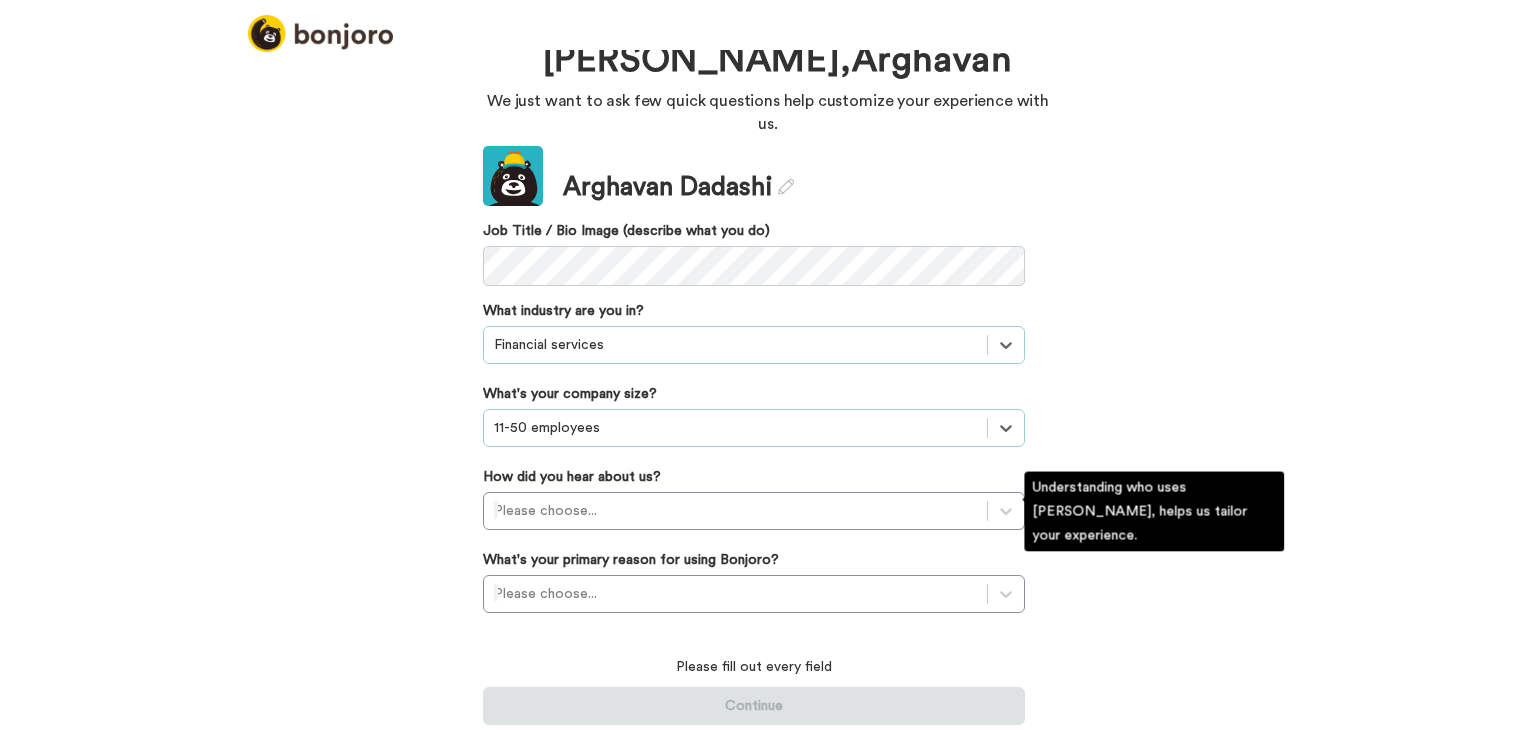 click on "Please choose..." at bounding box center (754, 511) 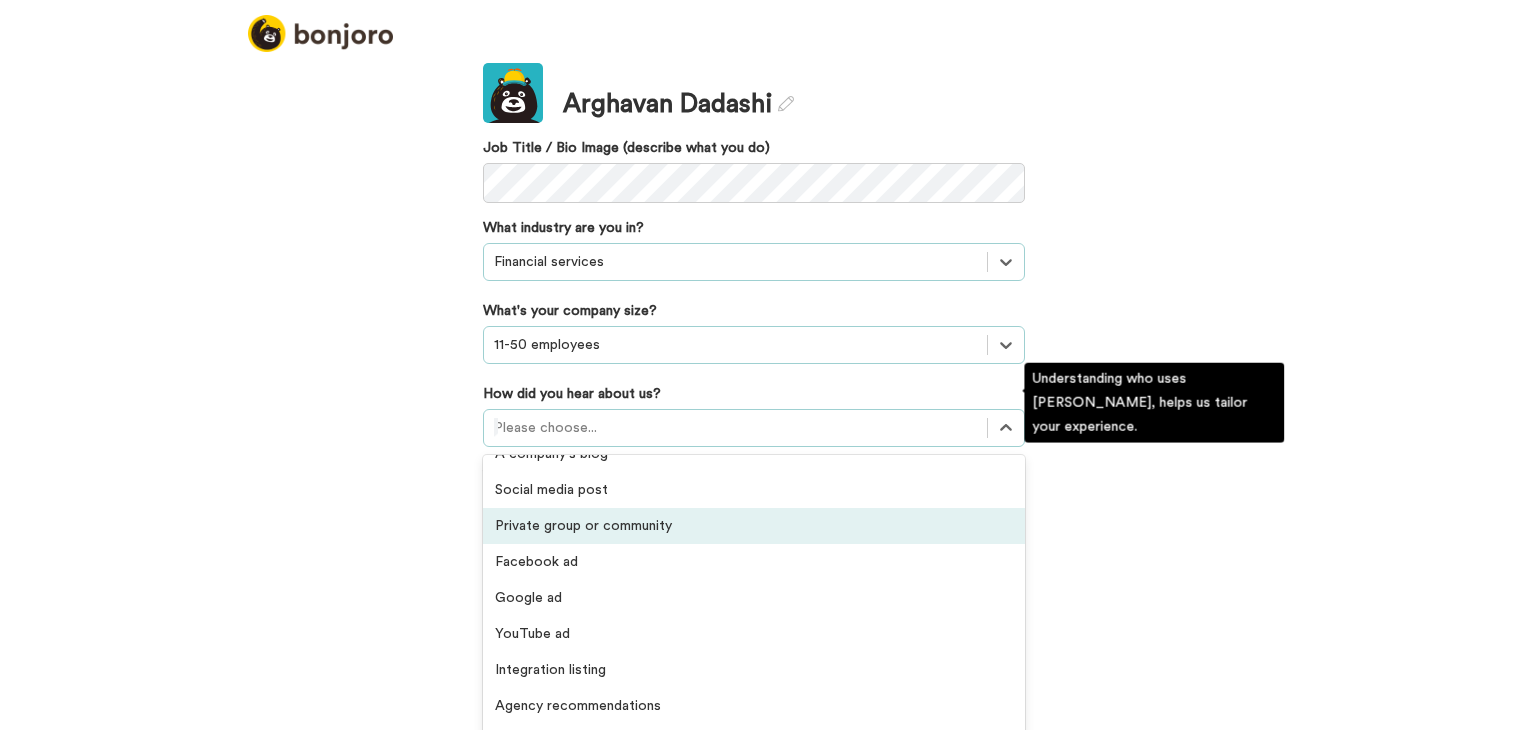 scroll, scrollTop: 242, scrollLeft: 0, axis: vertical 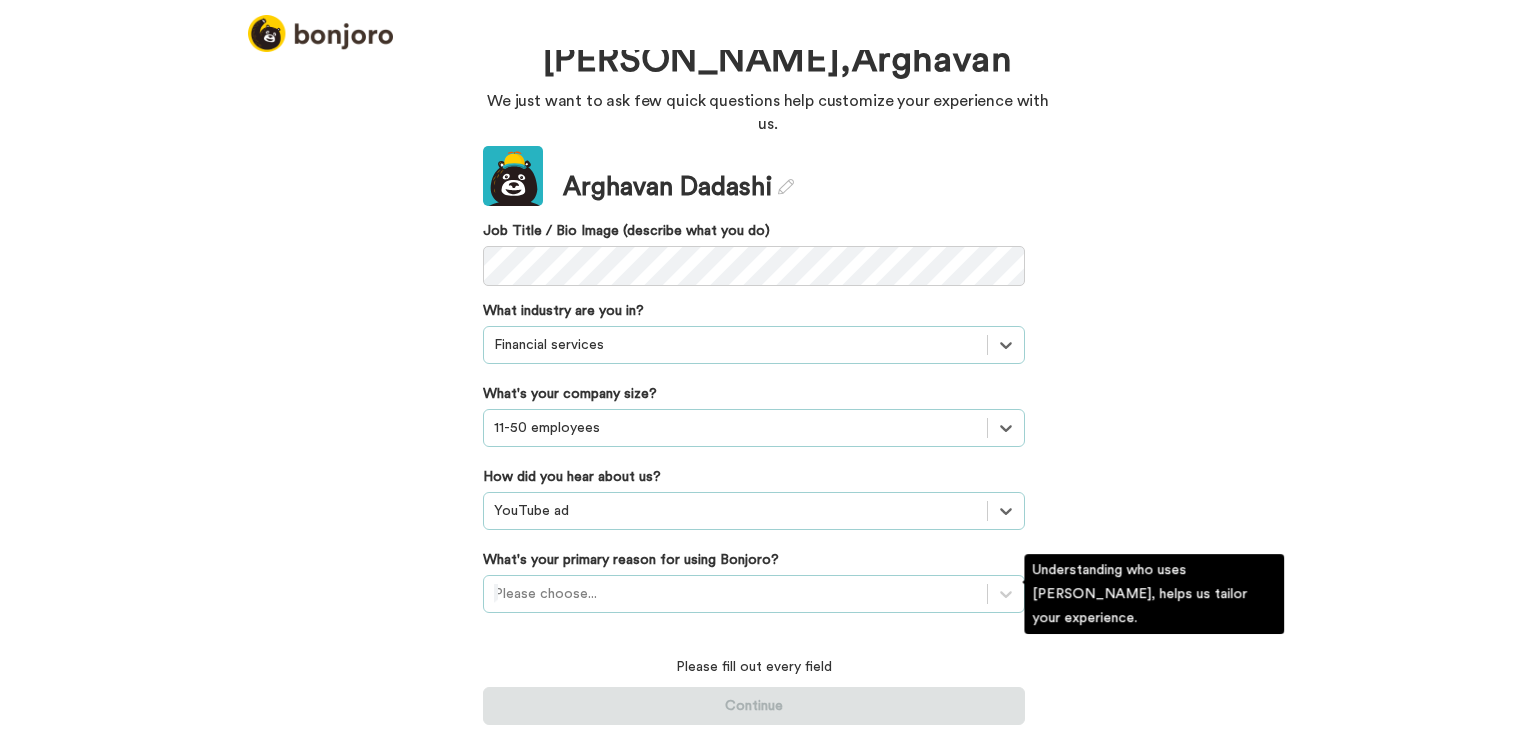 click on "Please choose..." at bounding box center (754, 594) 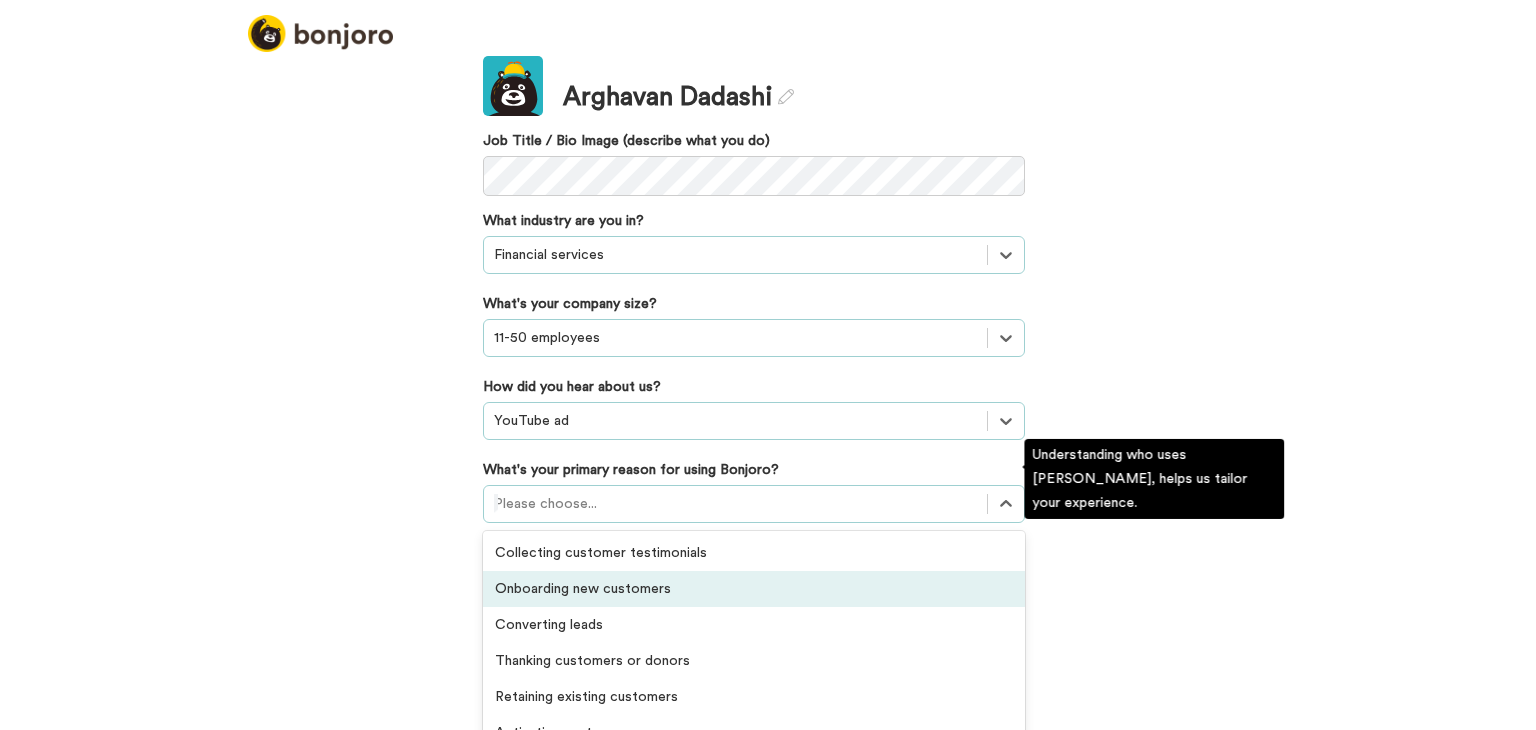 click on "Onboarding new customers" at bounding box center (754, 589) 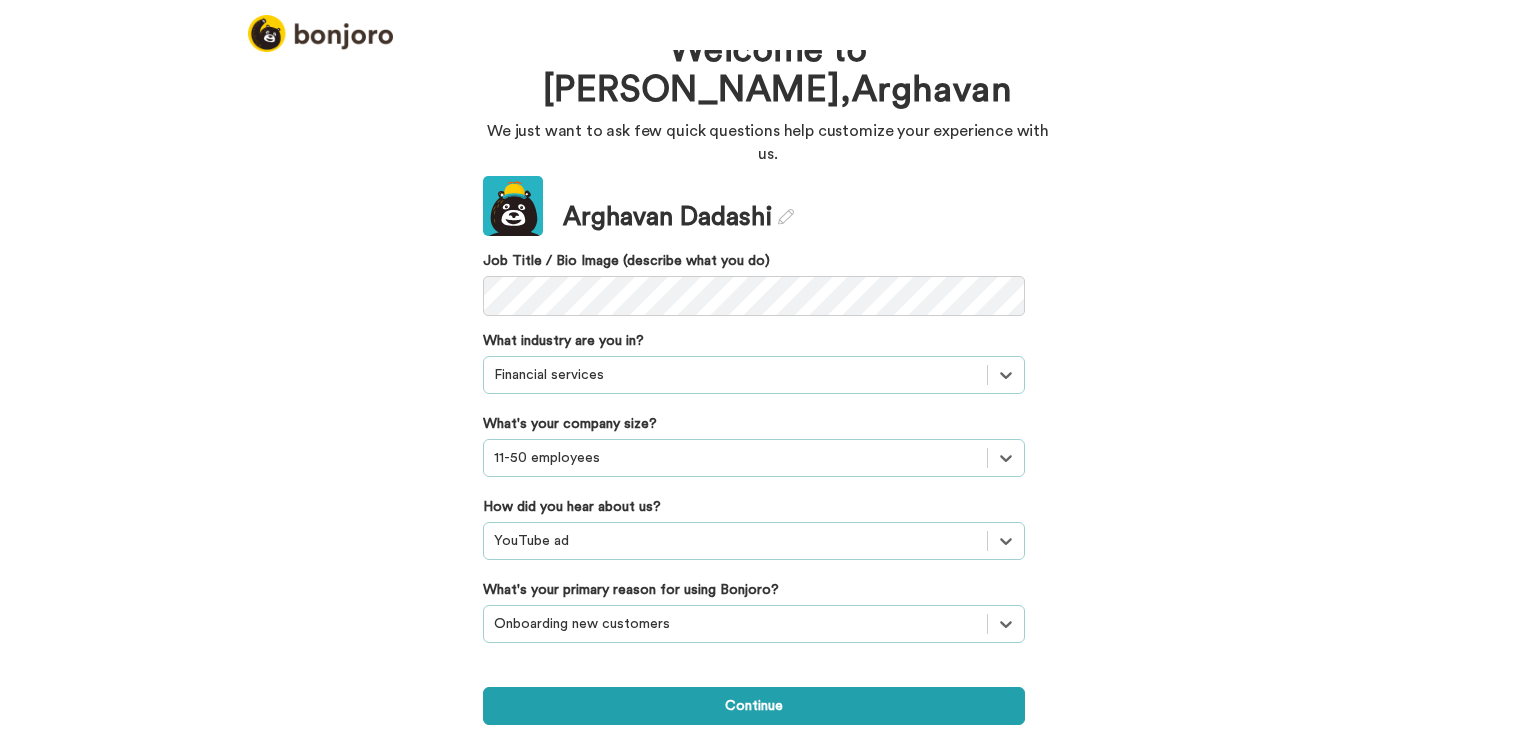 scroll, scrollTop: 14, scrollLeft: 0, axis: vertical 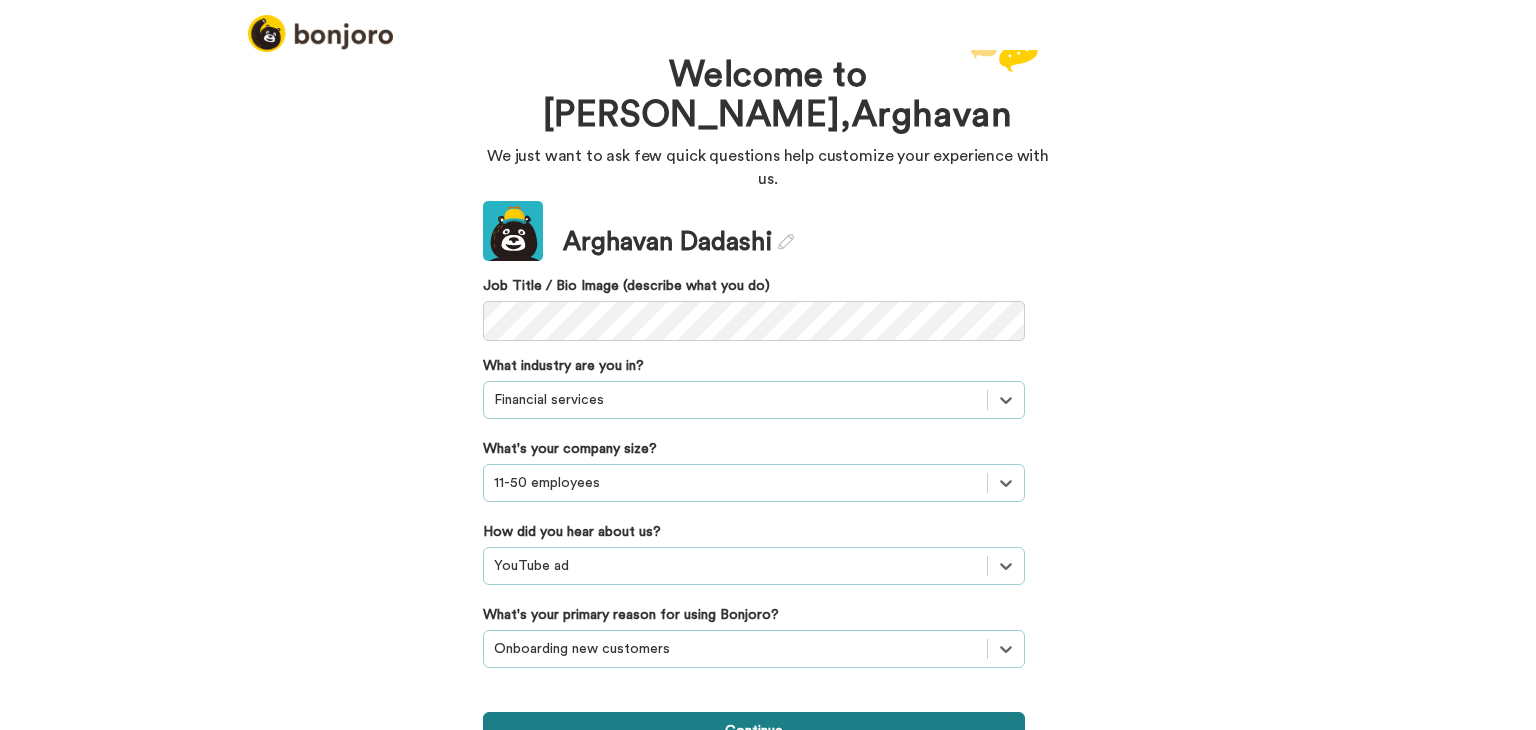 click on "Continue" at bounding box center [754, 731] 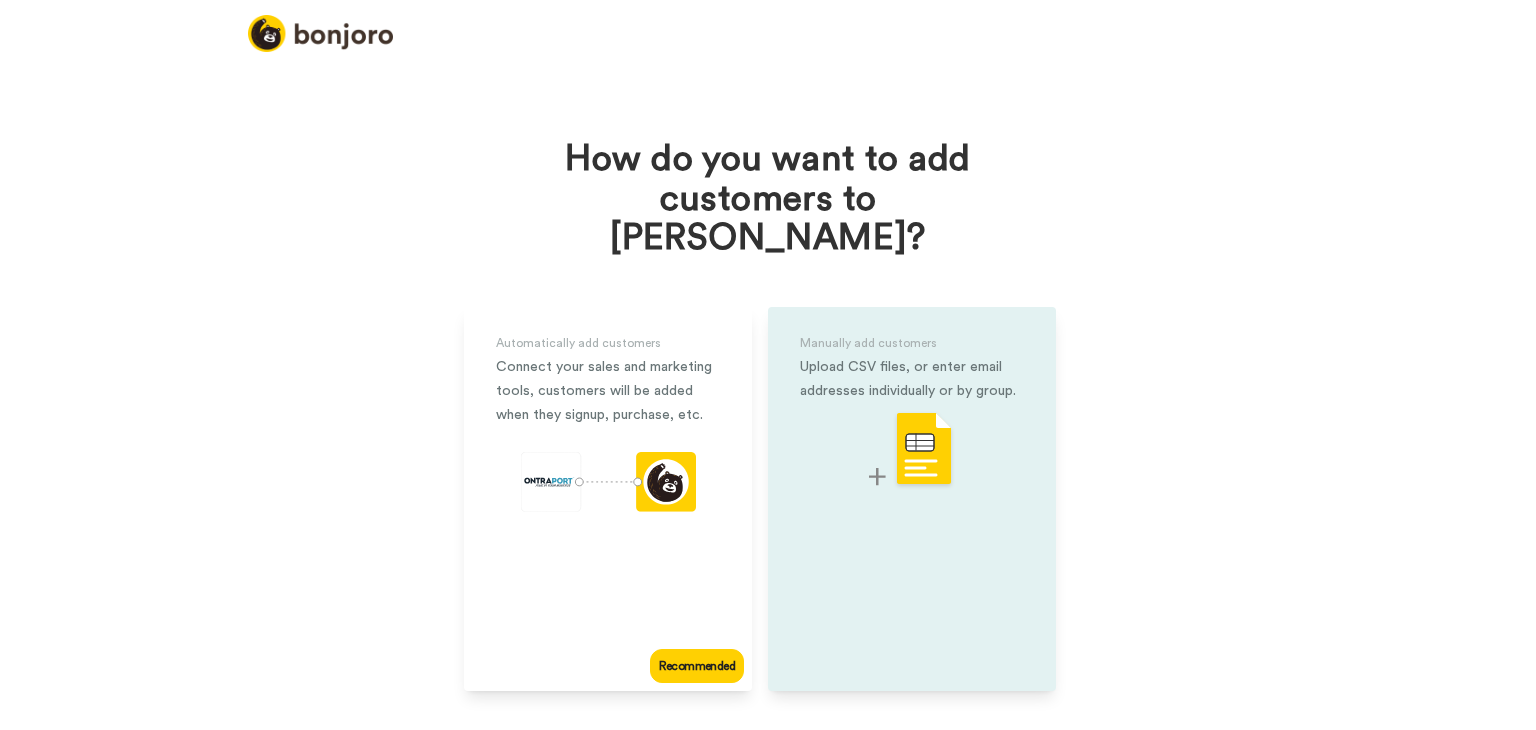 click on "Manually add customers  Upload CSV files, or enter email addresses individually or by group." at bounding box center [912, 499] 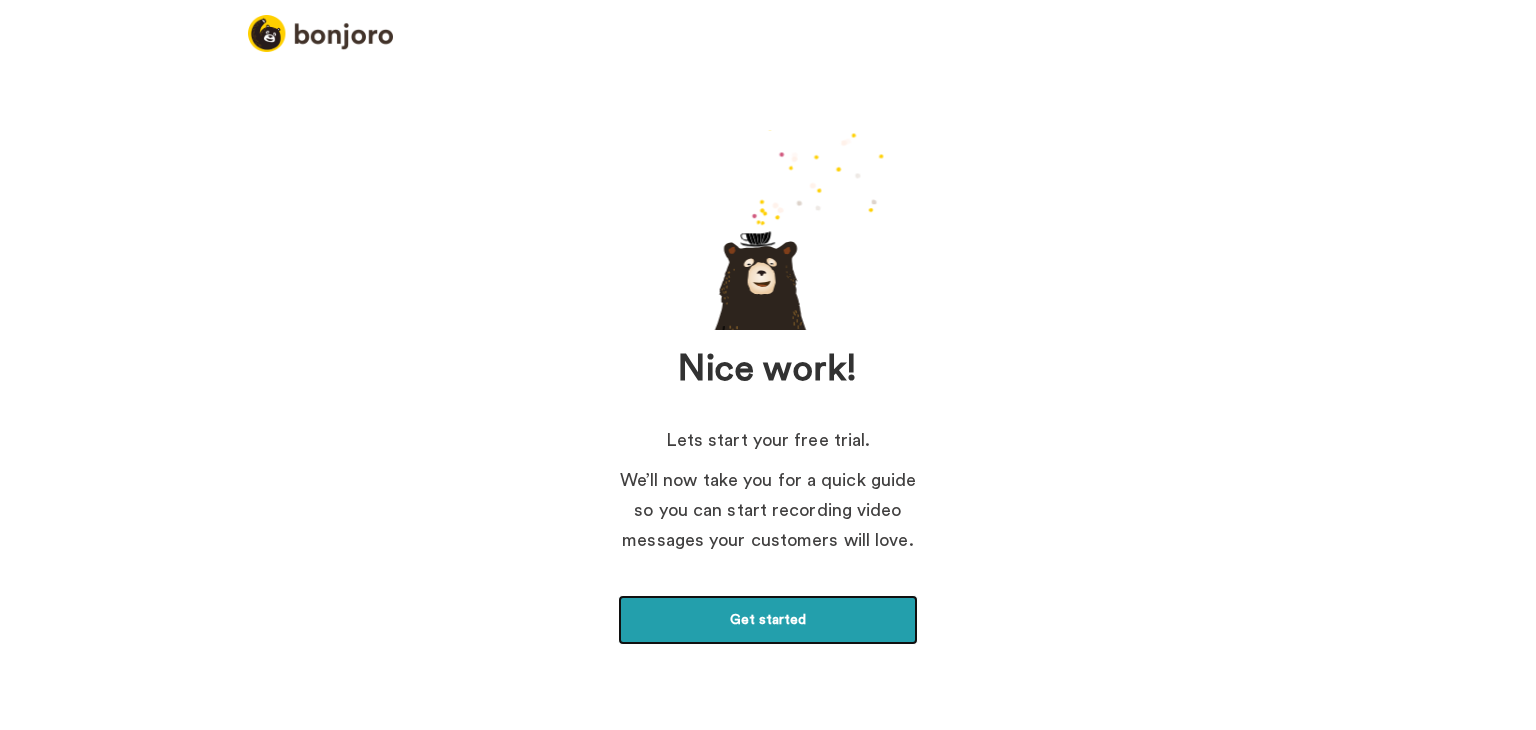 click on "Get started" at bounding box center [768, 620] 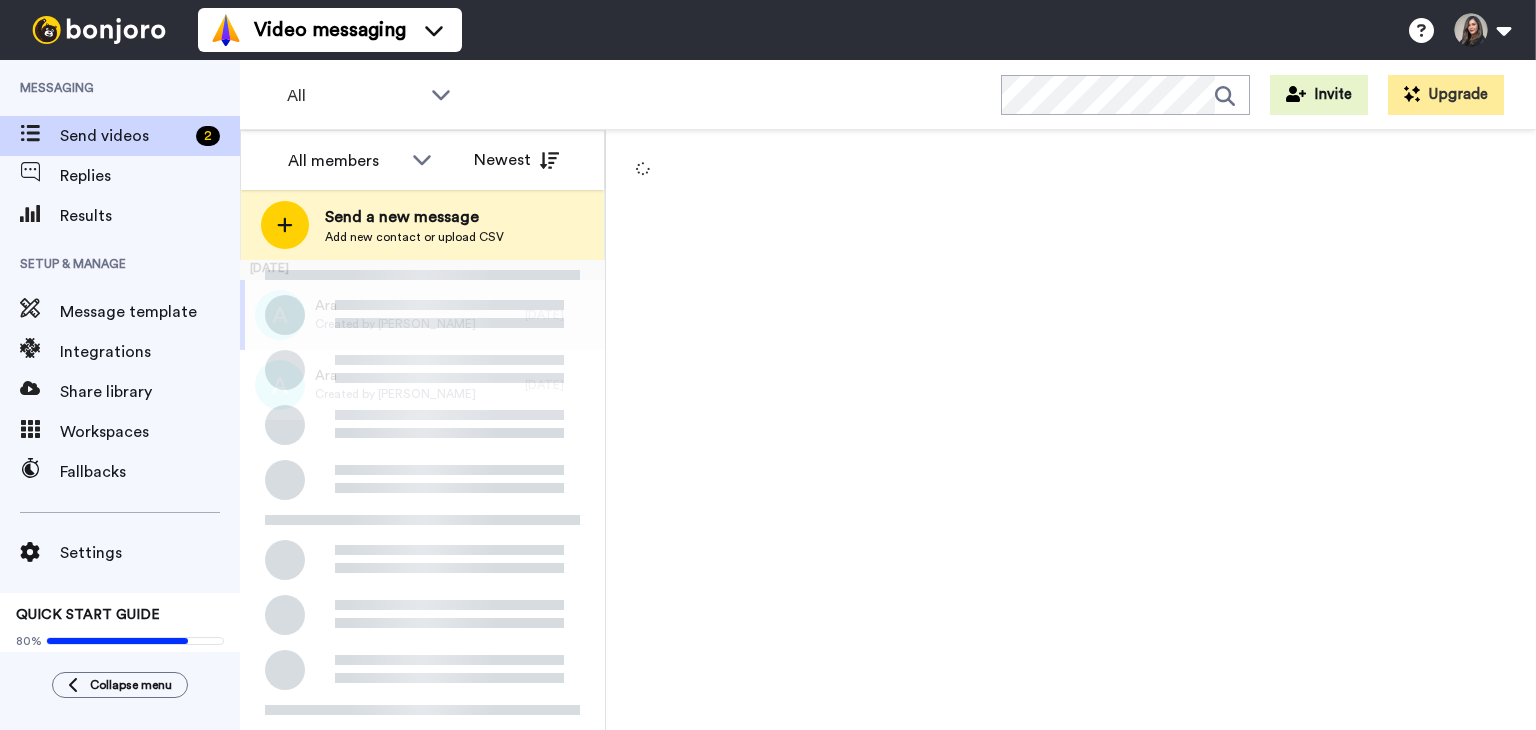 scroll, scrollTop: 0, scrollLeft: 0, axis: both 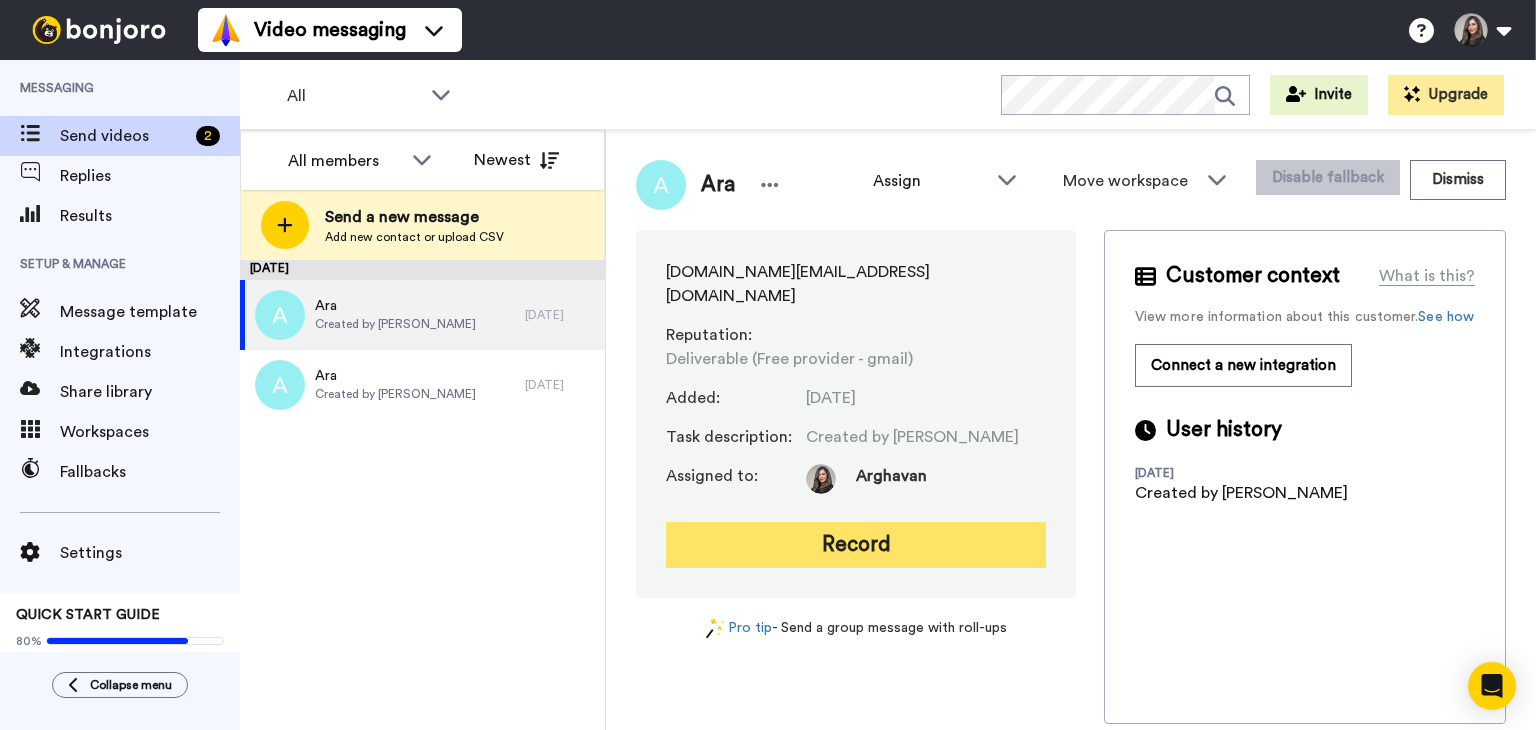 click on "Record" at bounding box center [856, 545] 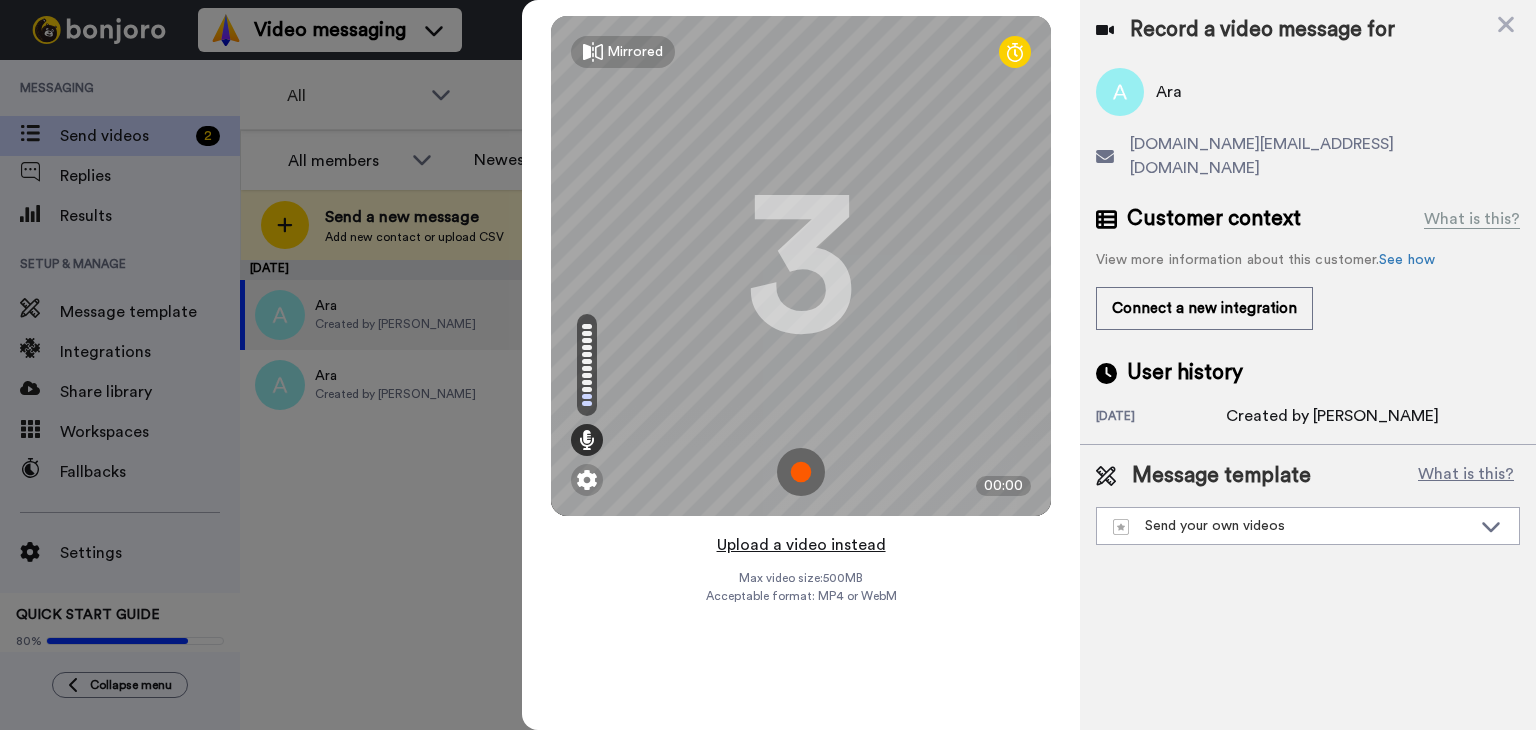 click on "Upload a video instead" at bounding box center [801, 545] 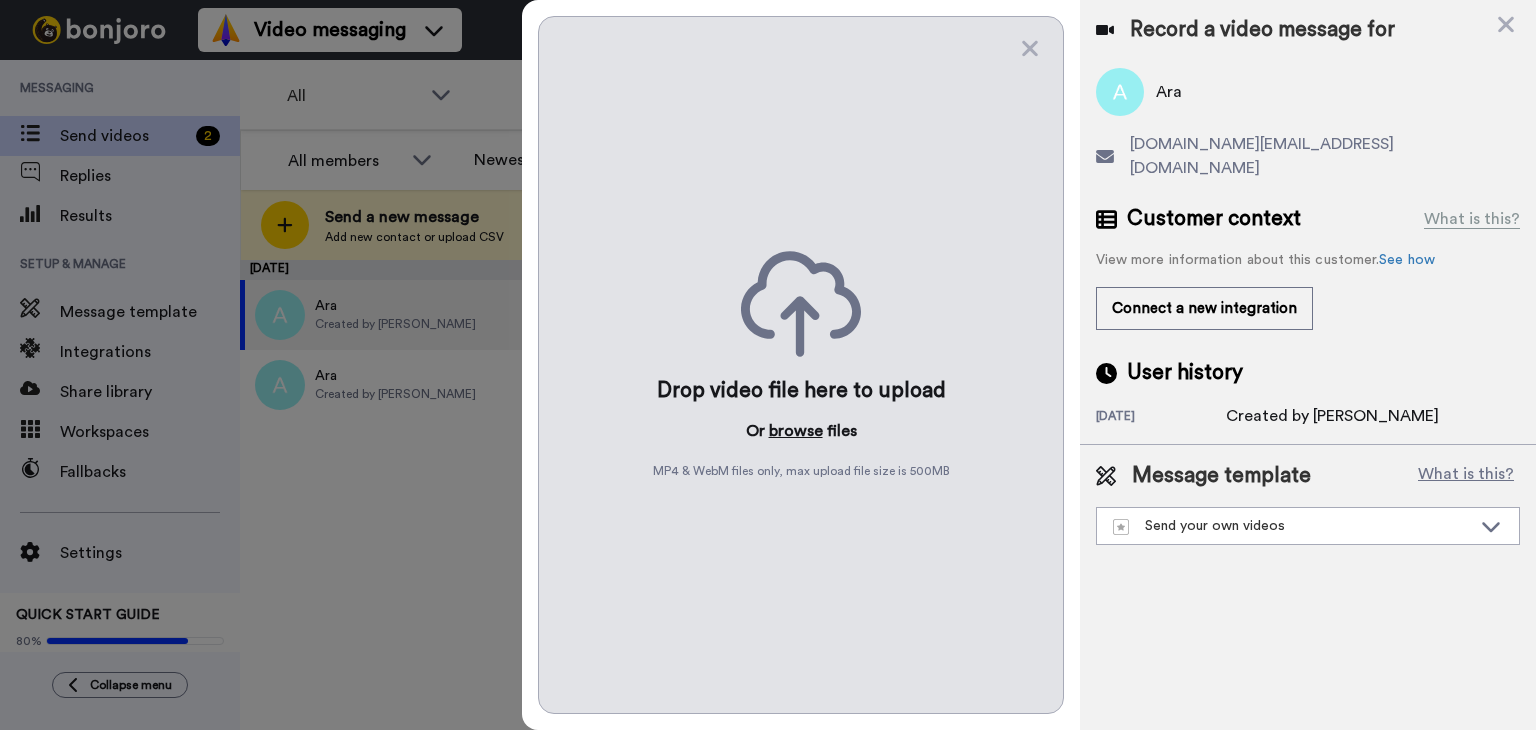 click on "browse" at bounding box center (796, 431) 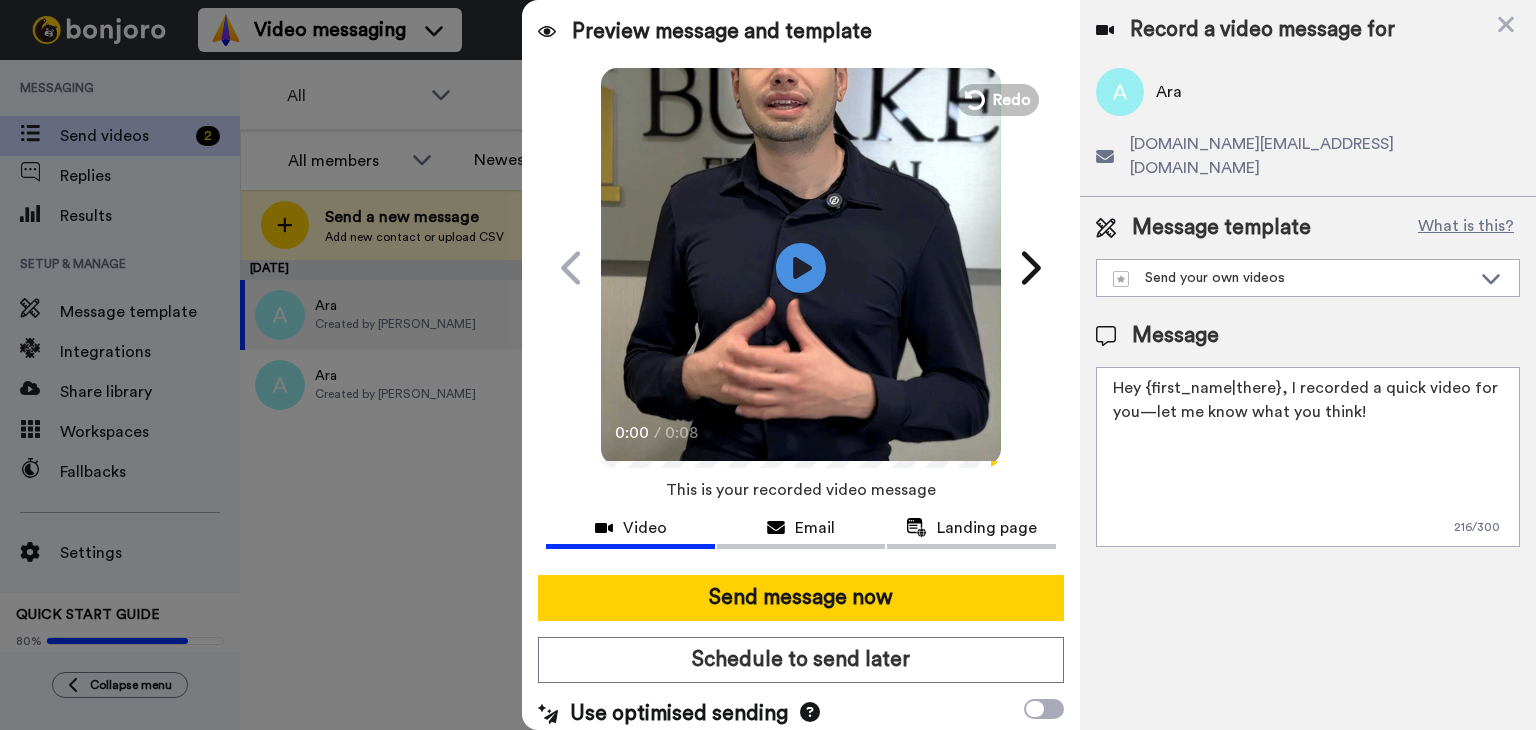 scroll, scrollTop: 13, scrollLeft: 0, axis: vertical 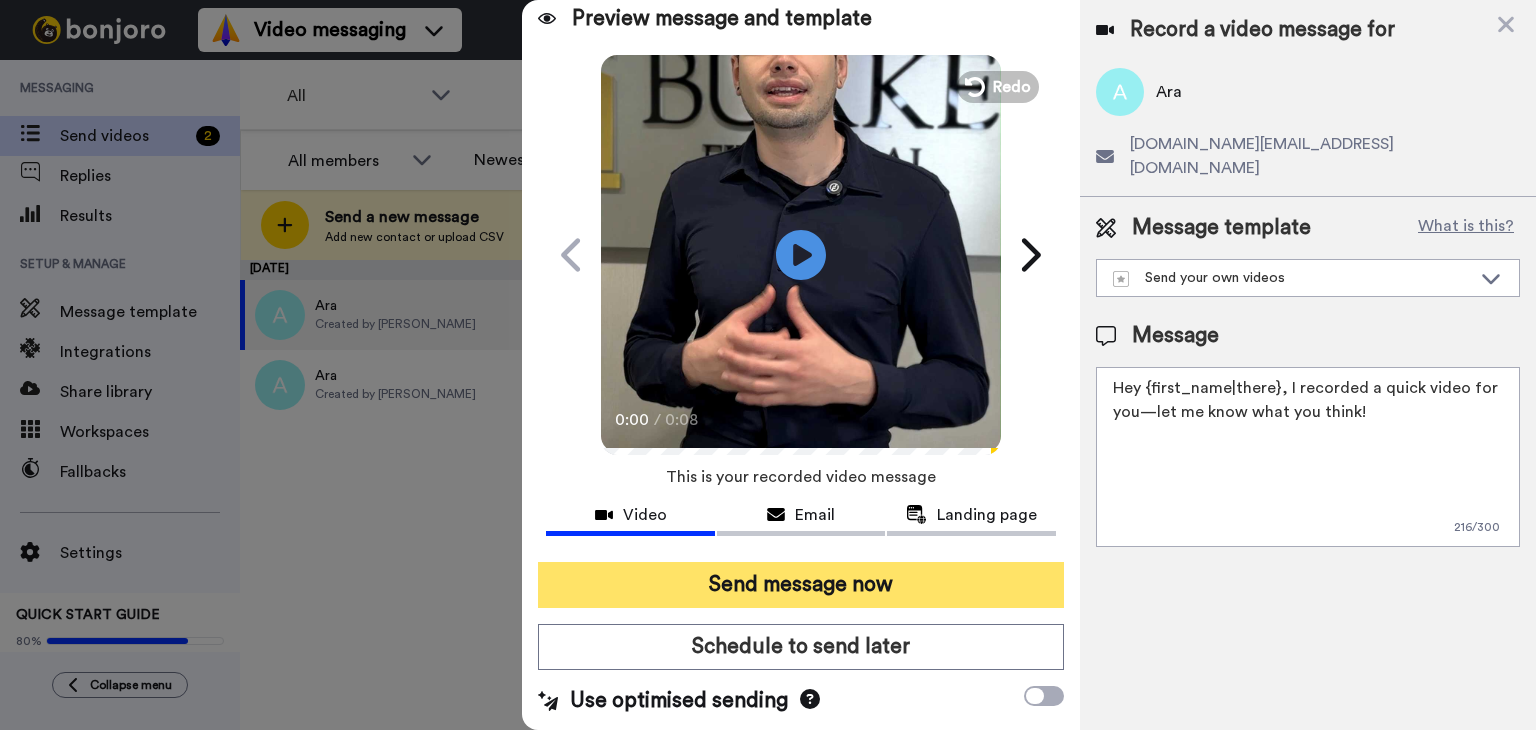 click on "Send message now" at bounding box center [801, 585] 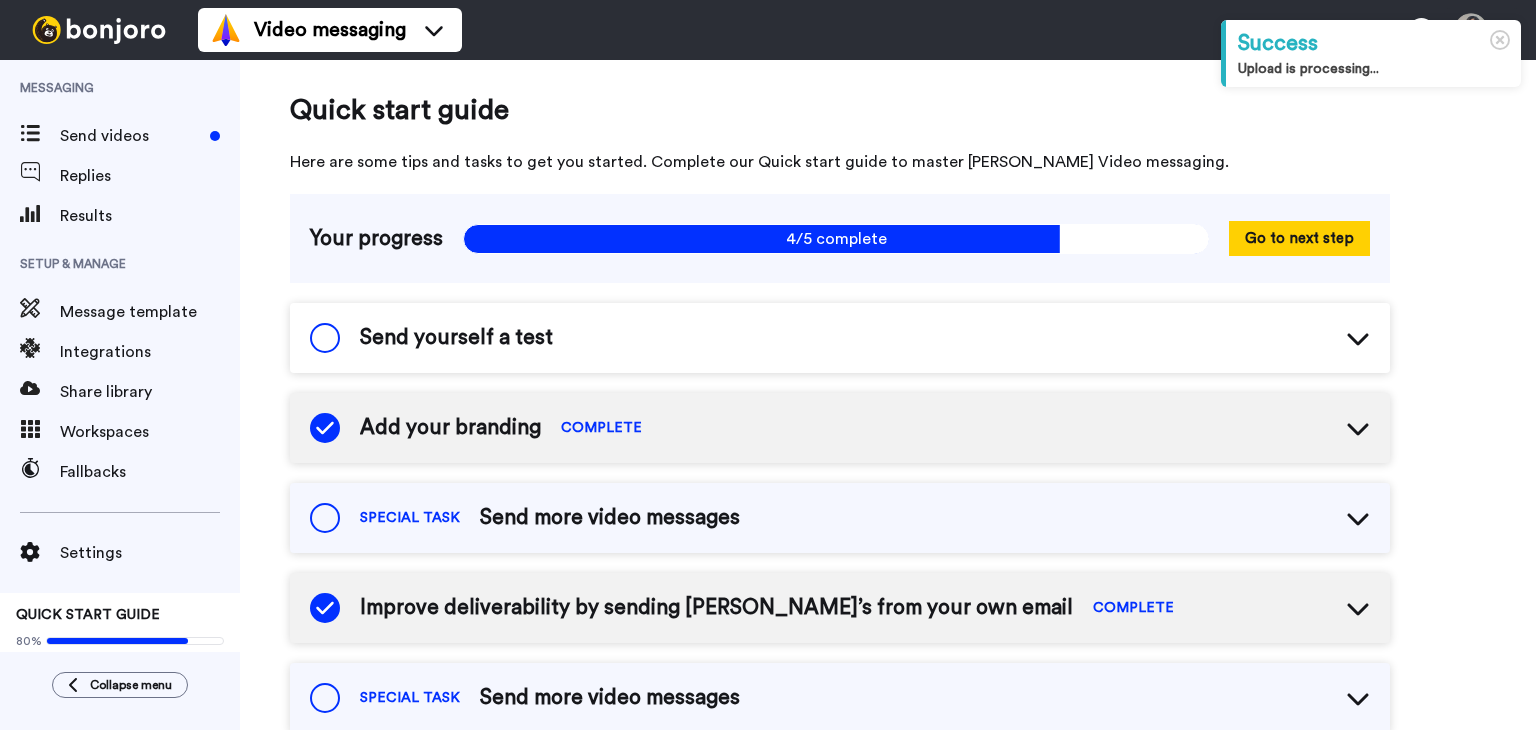 scroll, scrollTop: 0, scrollLeft: 0, axis: both 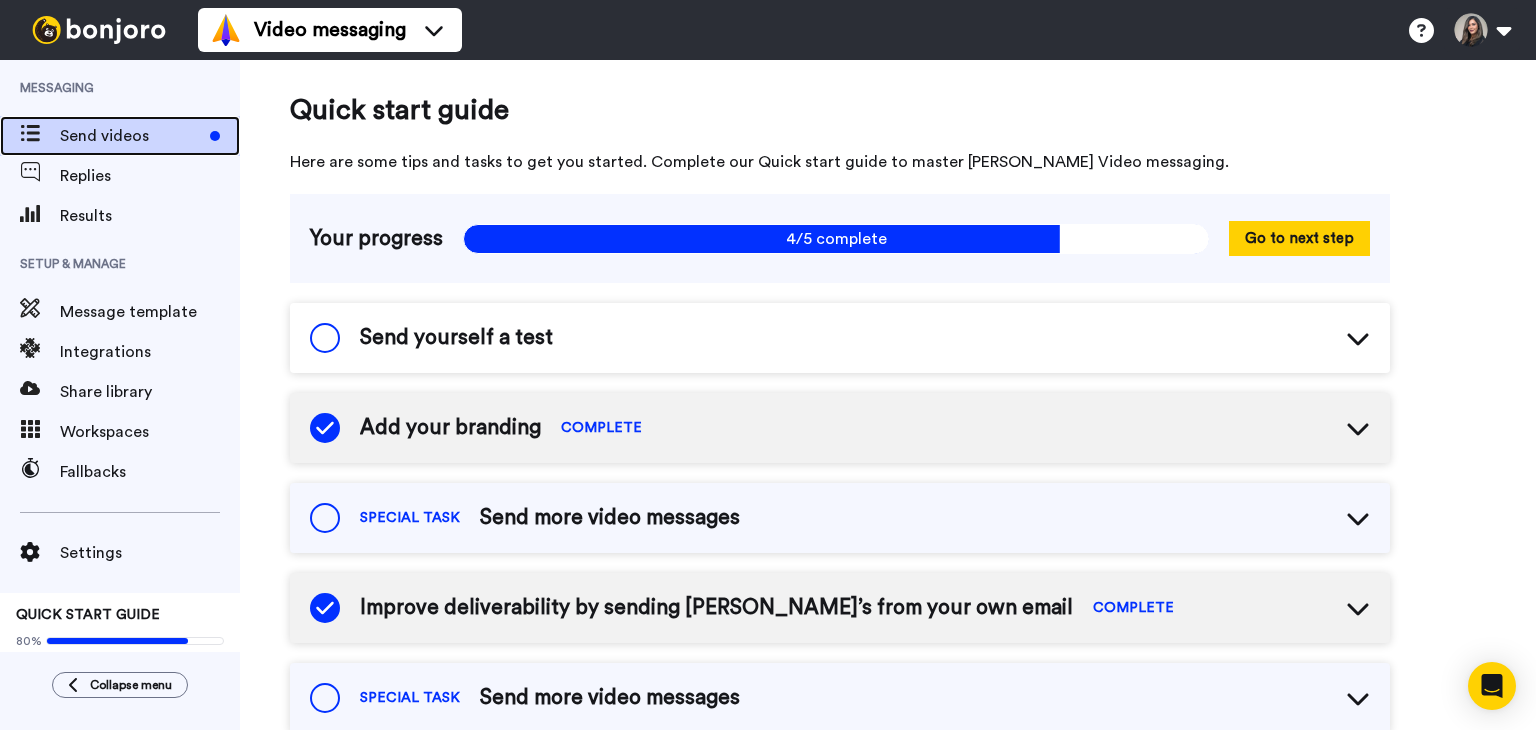 click on "Send videos" at bounding box center [131, 136] 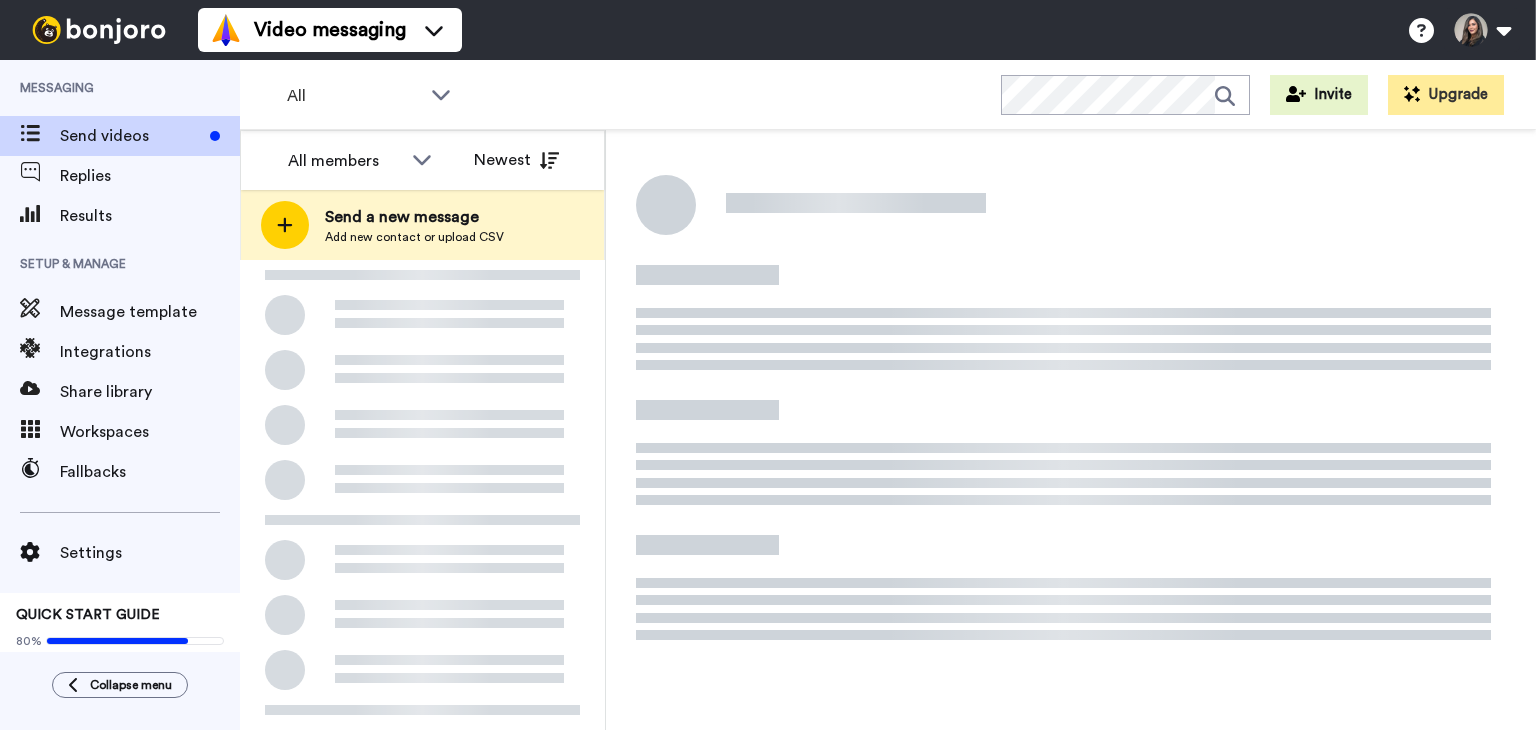 scroll, scrollTop: 0, scrollLeft: 0, axis: both 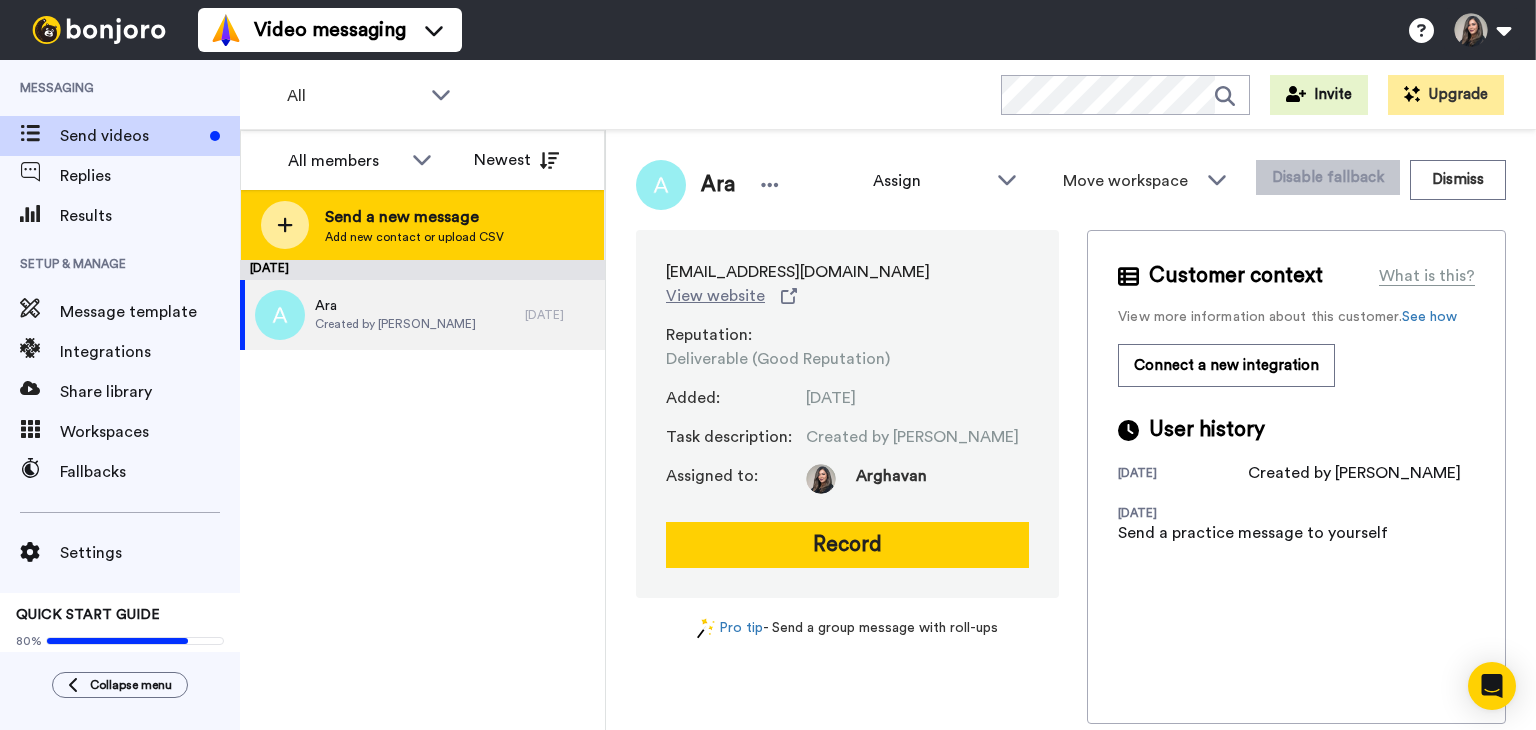 click on "Send a new message Add new contact or upload CSV" at bounding box center [422, 225] 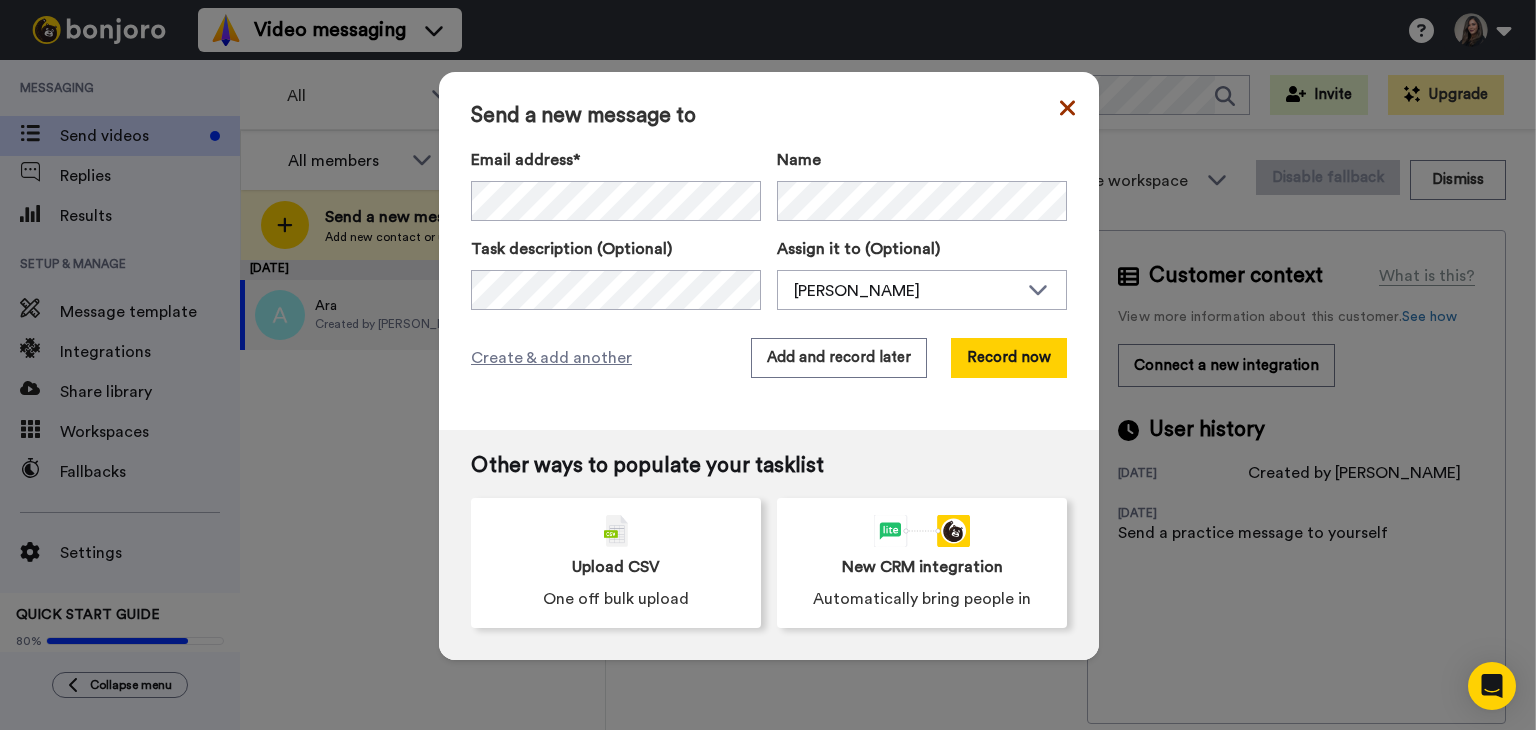 click 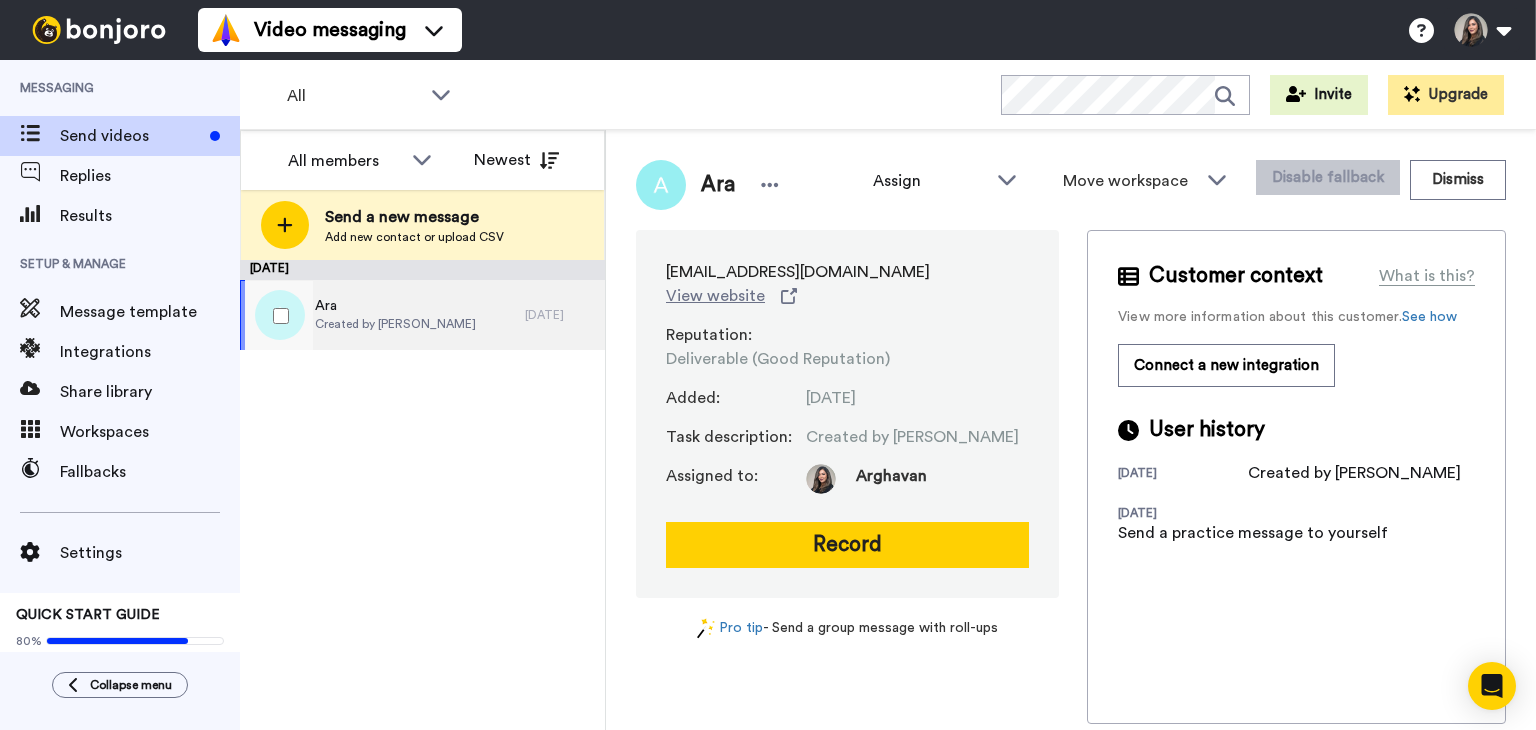 click on "Ara Created by [PERSON_NAME]" at bounding box center [382, 315] 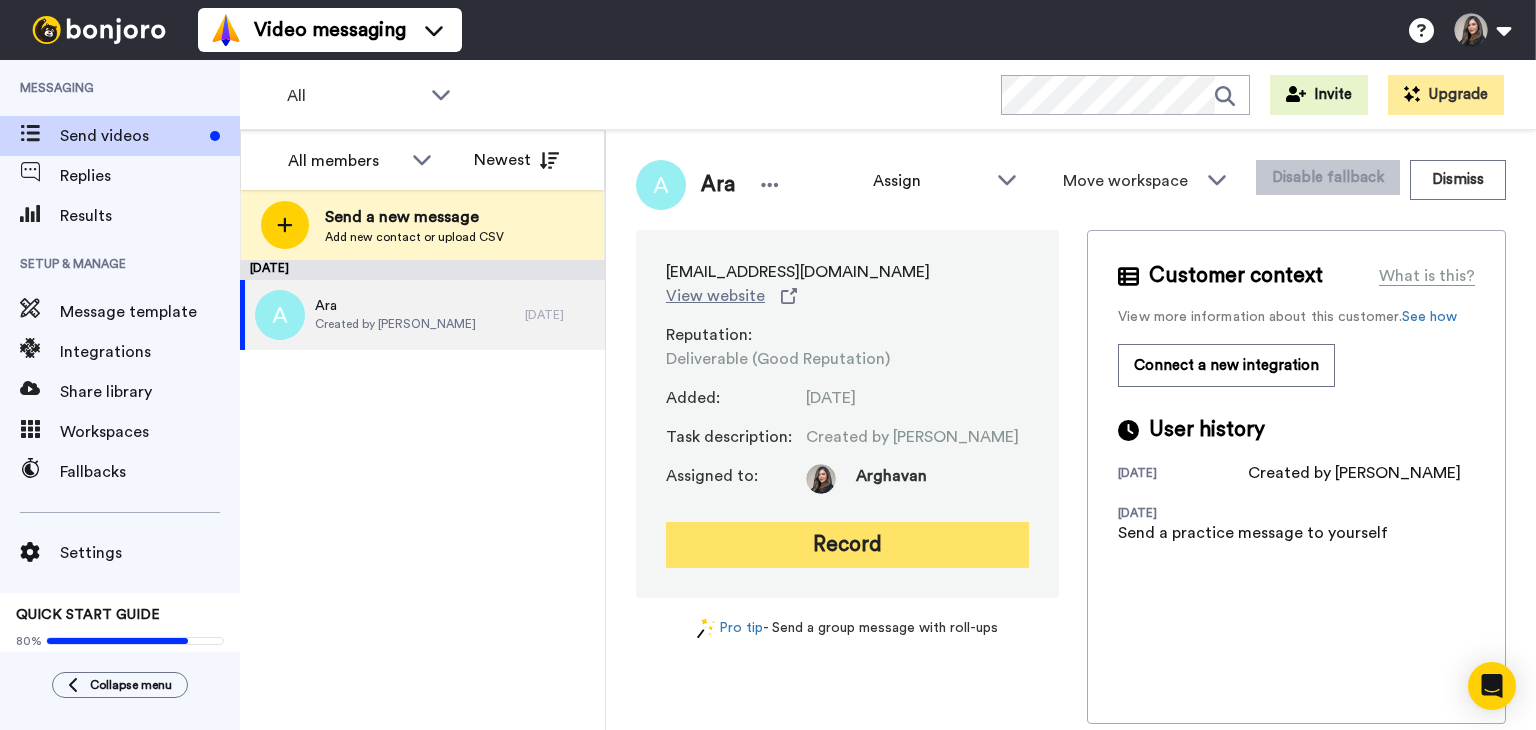 click on "Record" at bounding box center [847, 545] 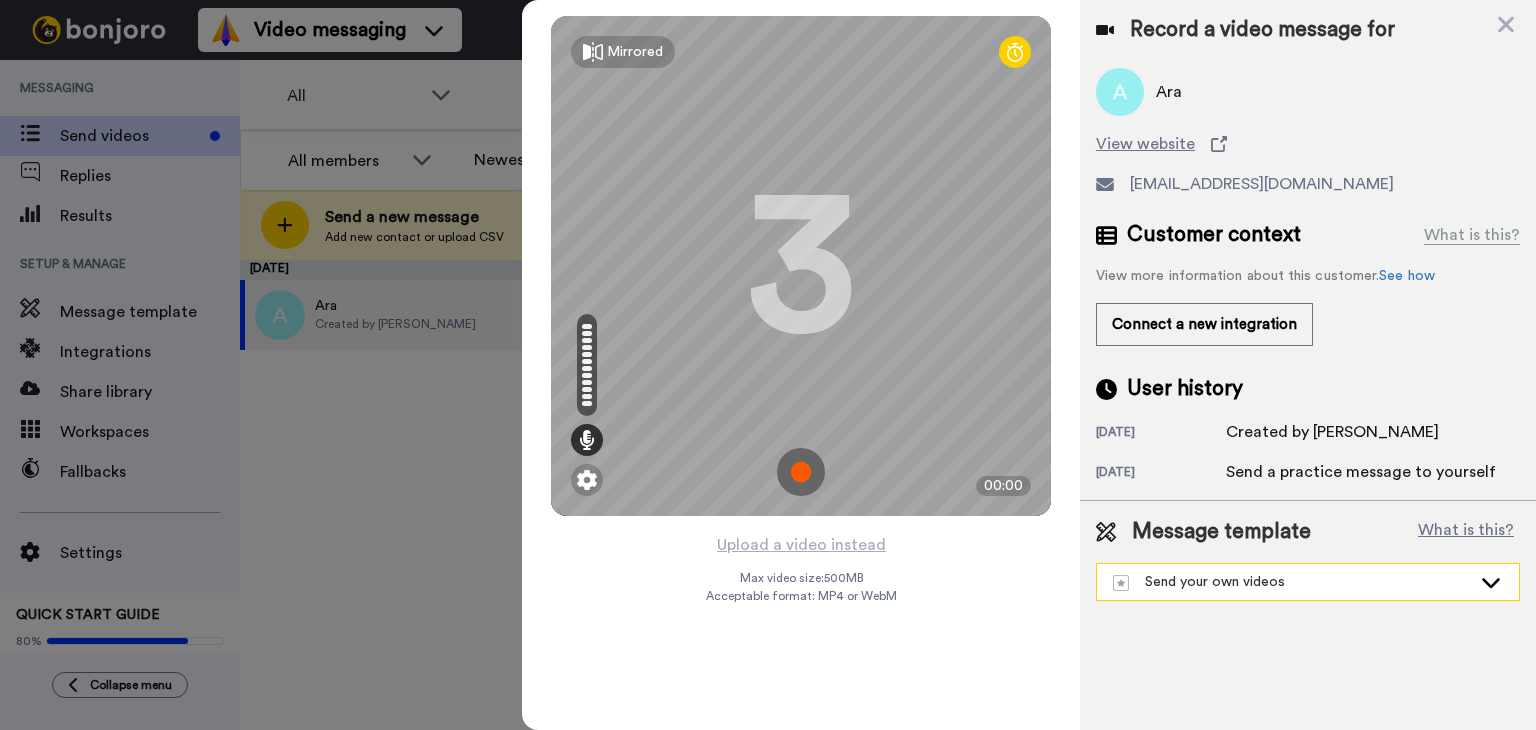click on "Send your own videos" at bounding box center (1292, 582) 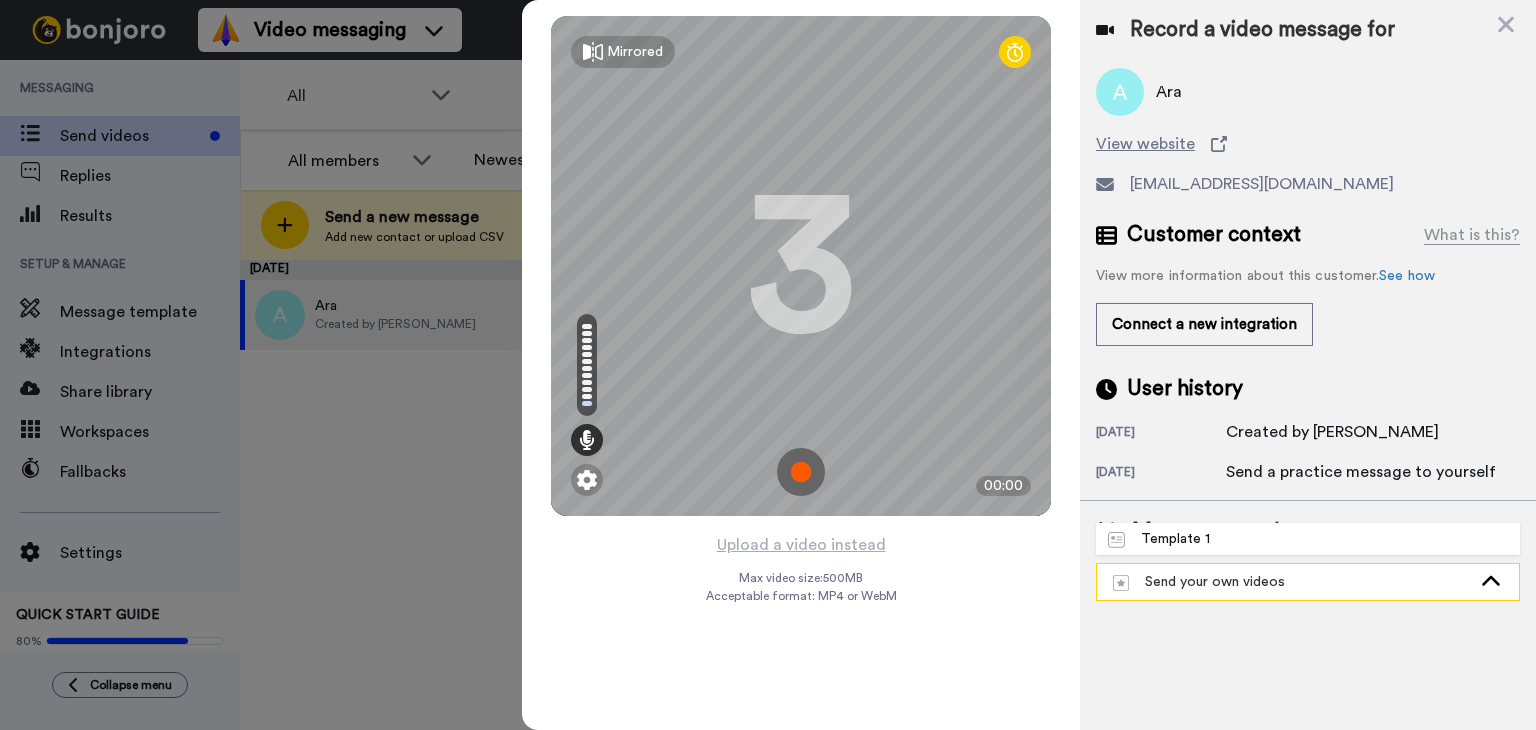 click on "Send your own videos" at bounding box center [1292, 582] 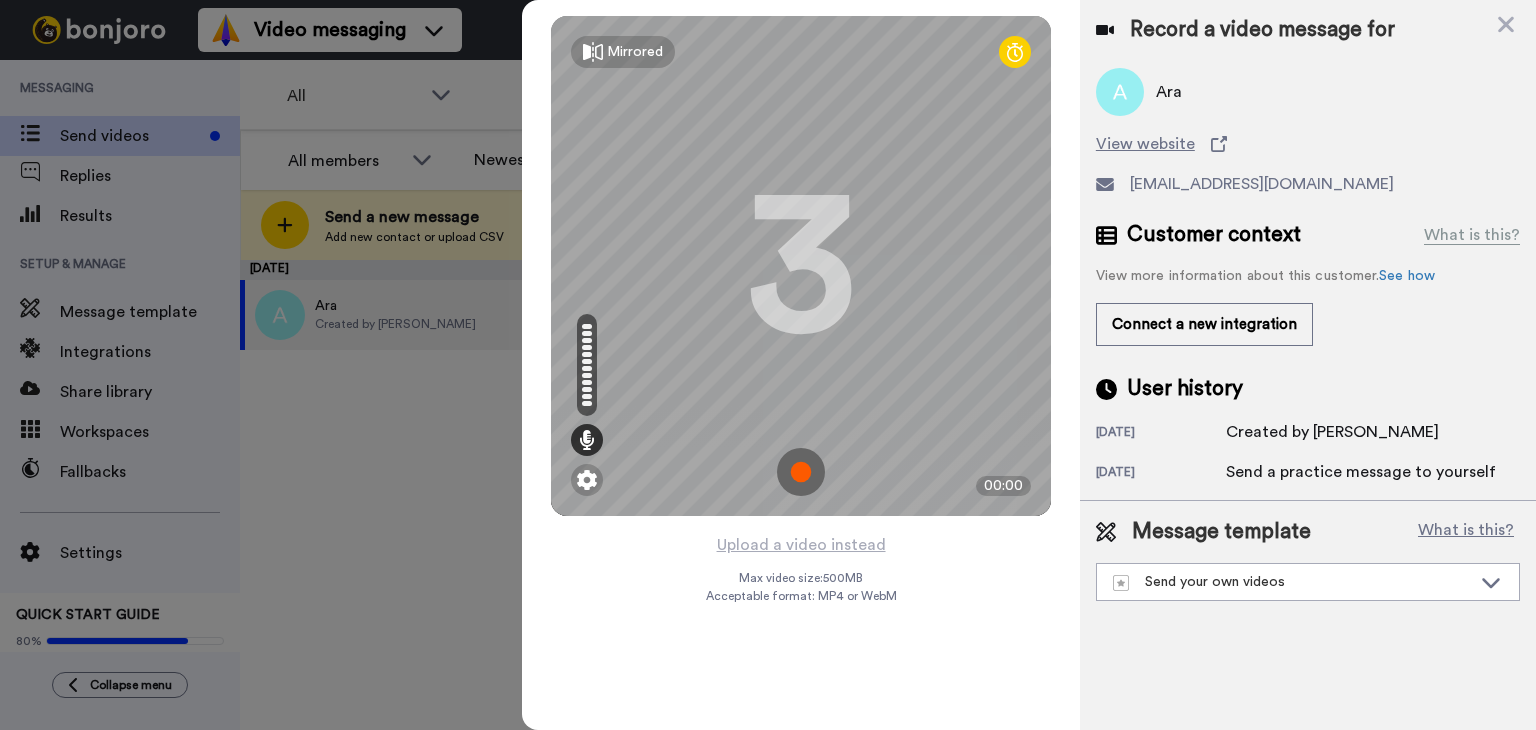 click on "Customer context" at bounding box center [1214, 235] 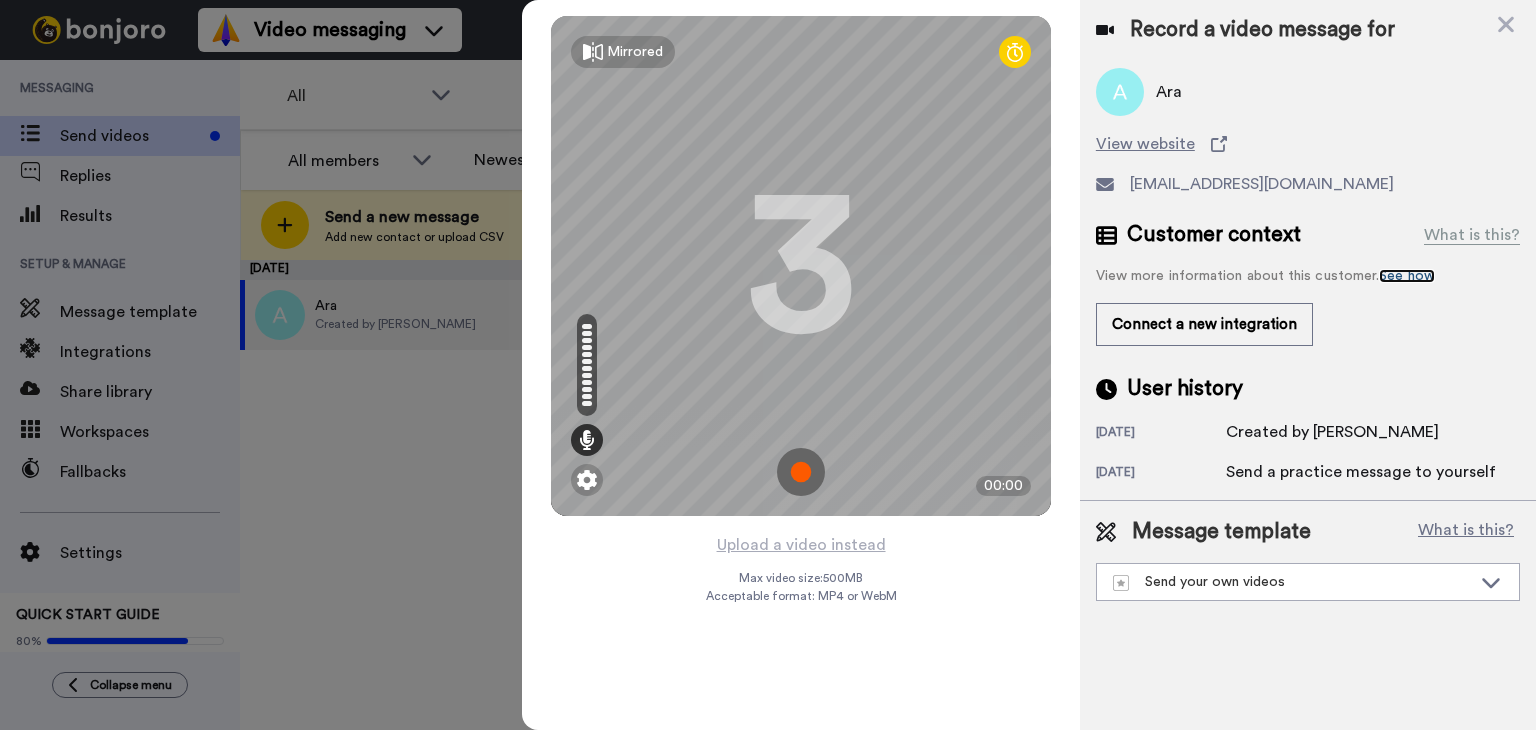 click on "See how" at bounding box center (1407, 276) 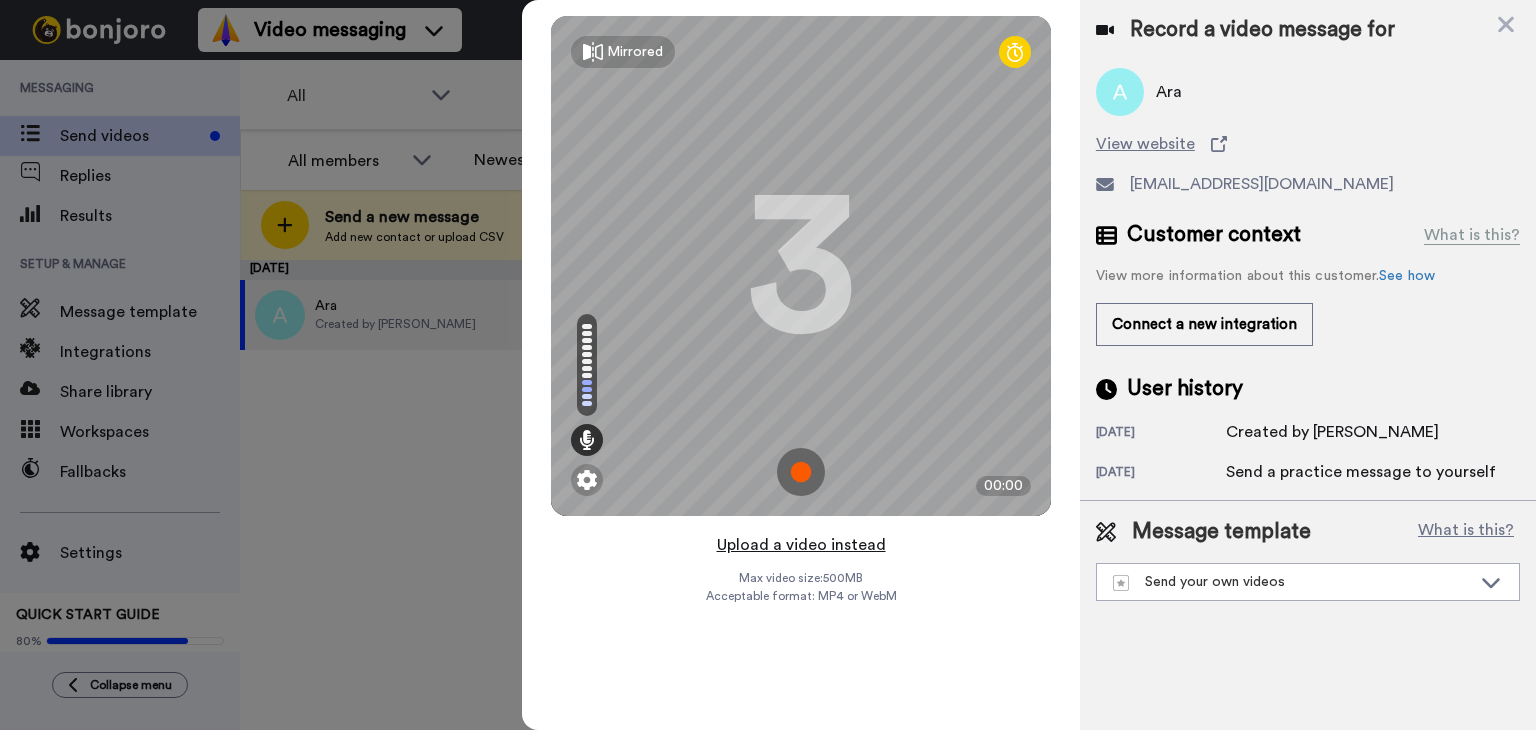 click on "Upload a video instead" at bounding box center (801, 545) 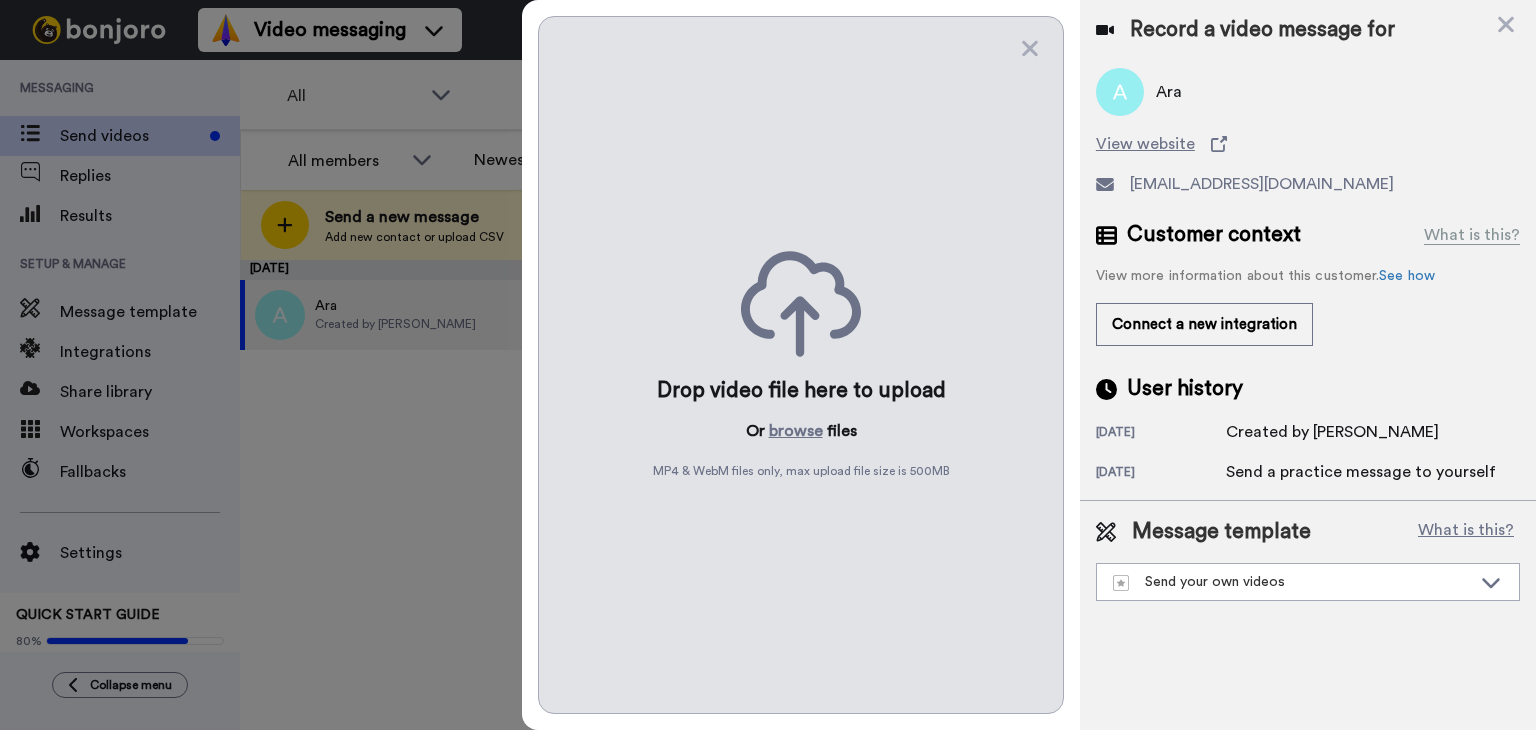 click at bounding box center (1120, 92) 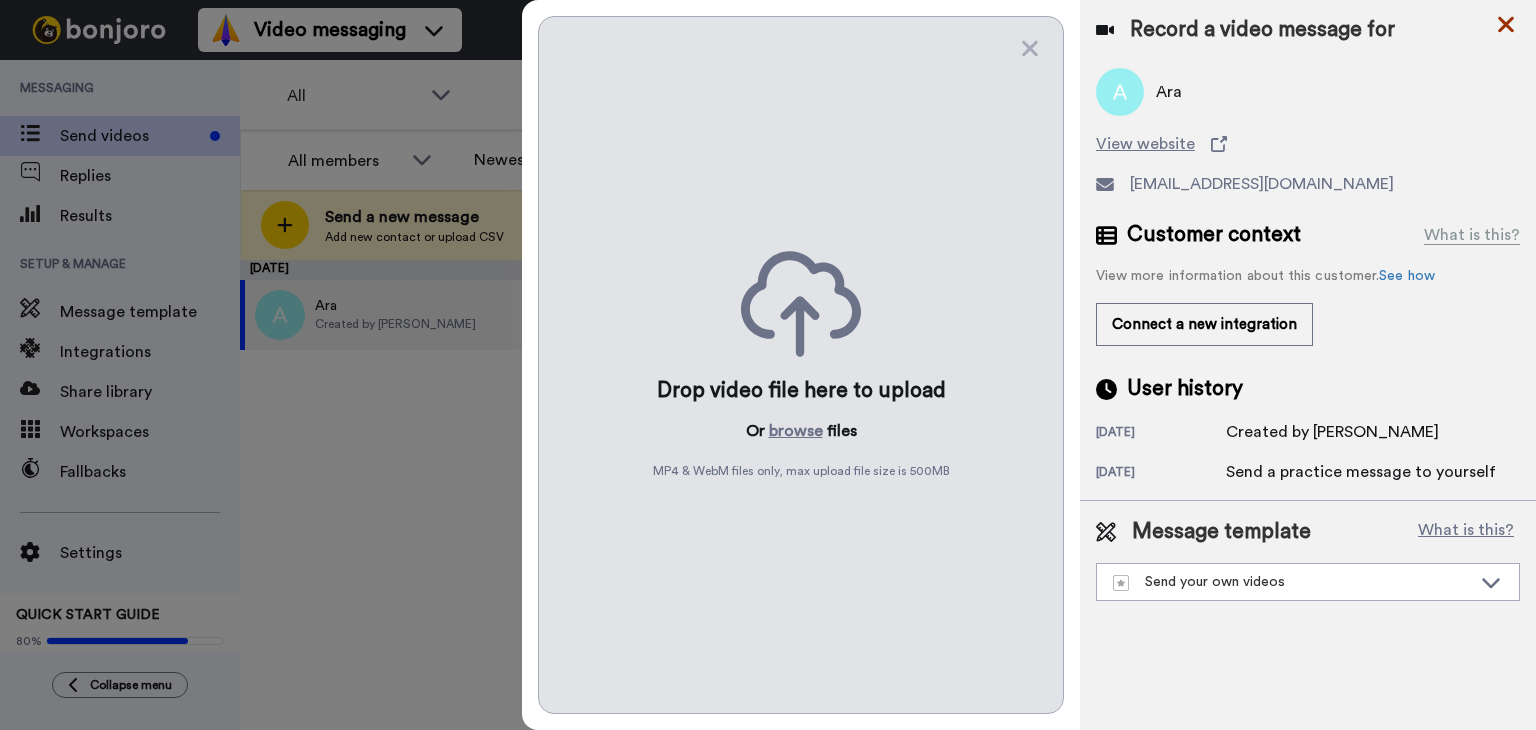 click 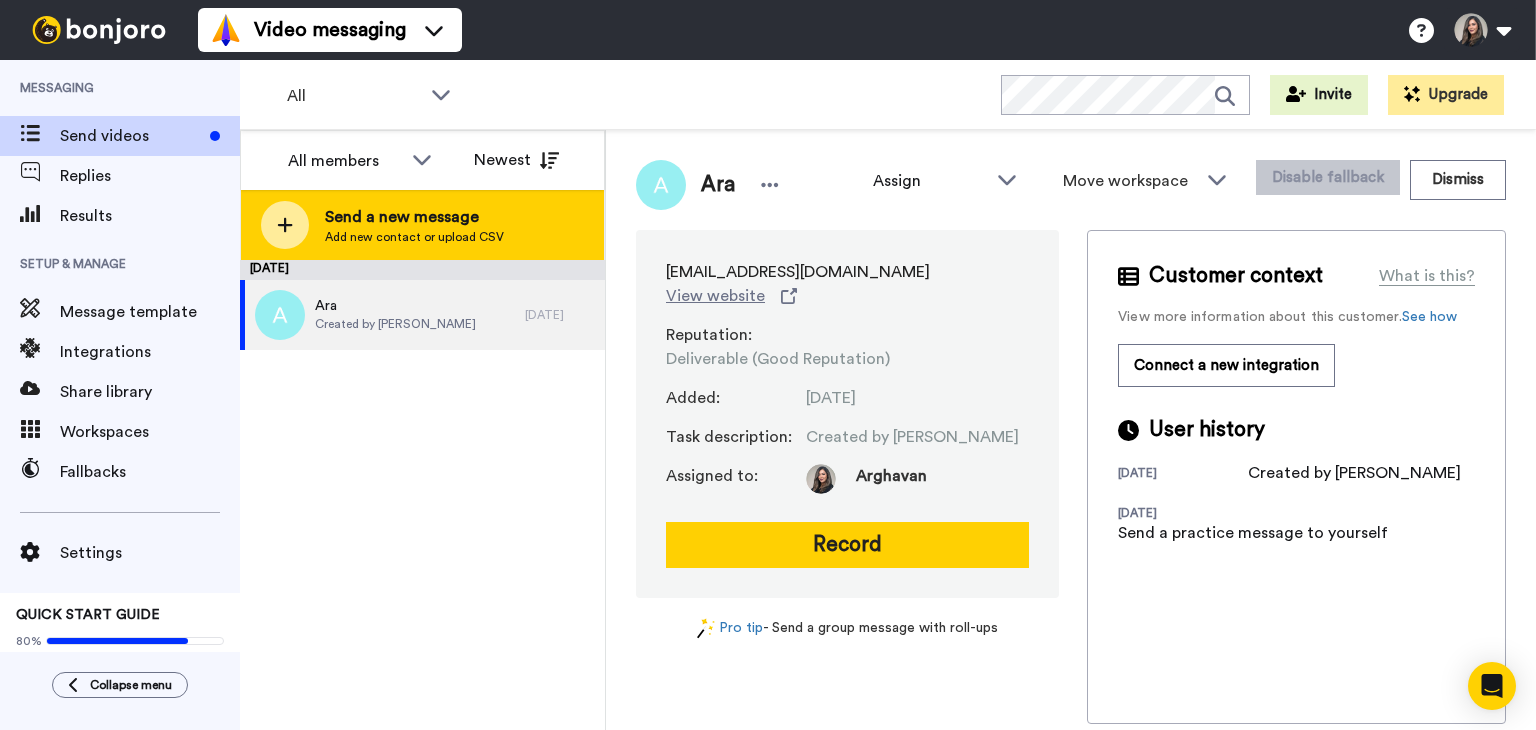 click on "Send a new message" at bounding box center [414, 217] 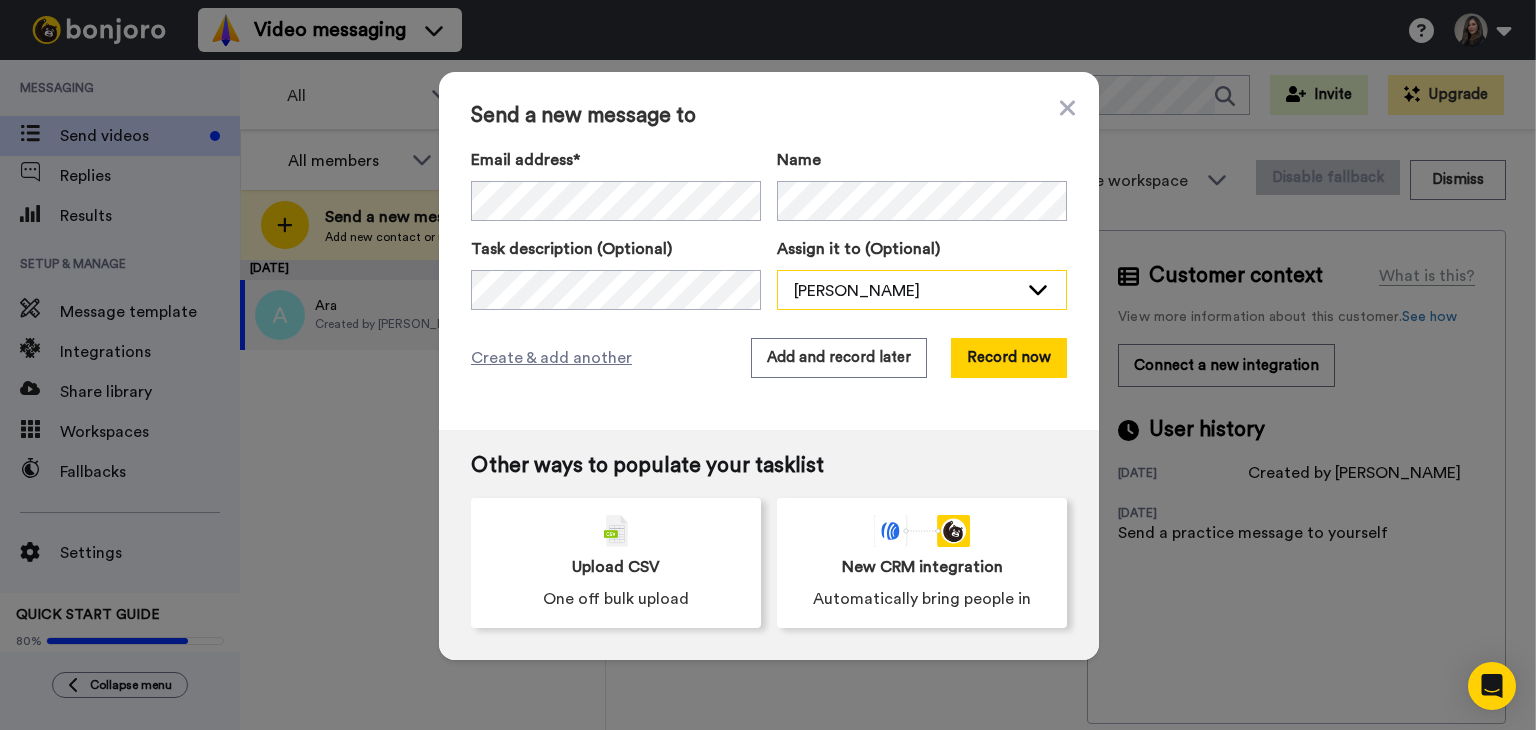 click on "[PERSON_NAME]" at bounding box center (906, 291) 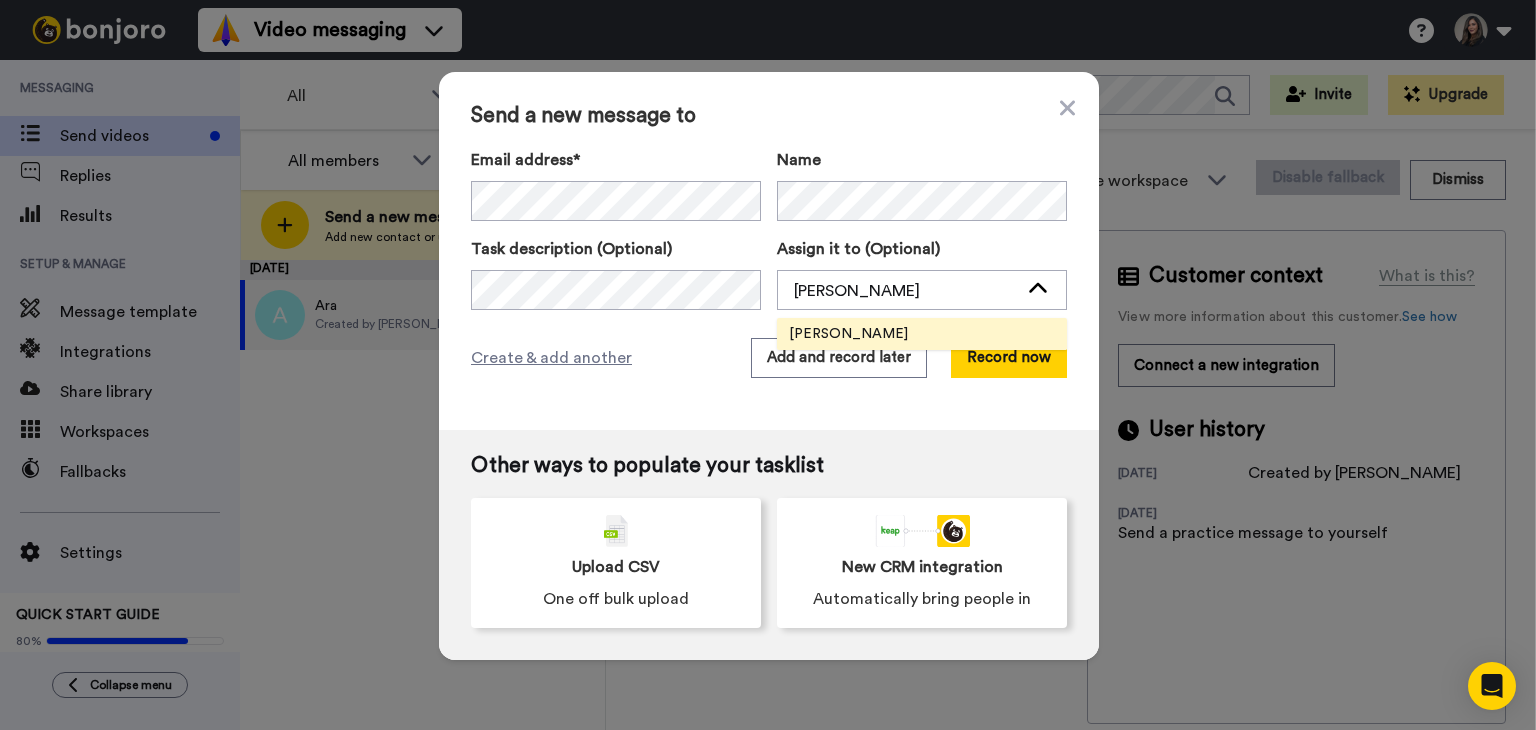click on "Create & add another Add and record later Record now" at bounding box center (769, 358) 